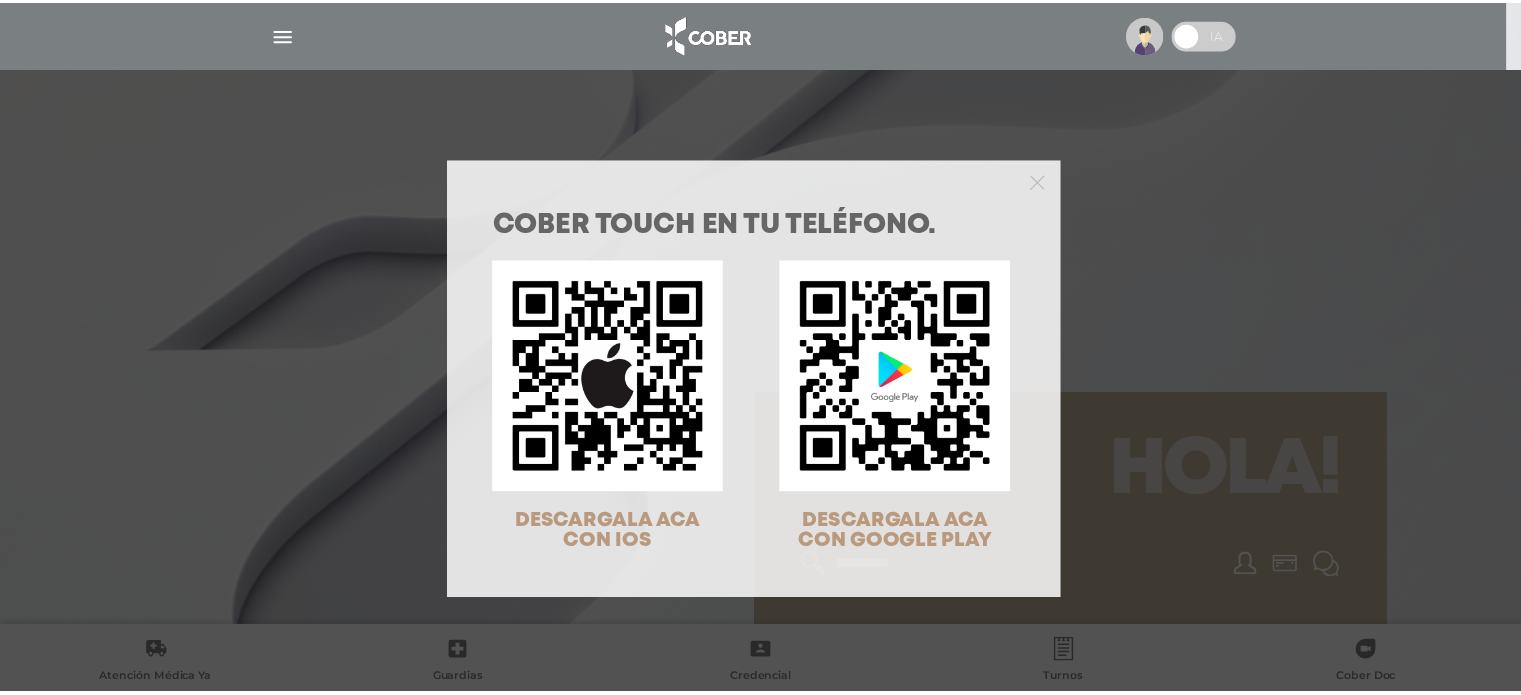 scroll, scrollTop: 0, scrollLeft: 0, axis: both 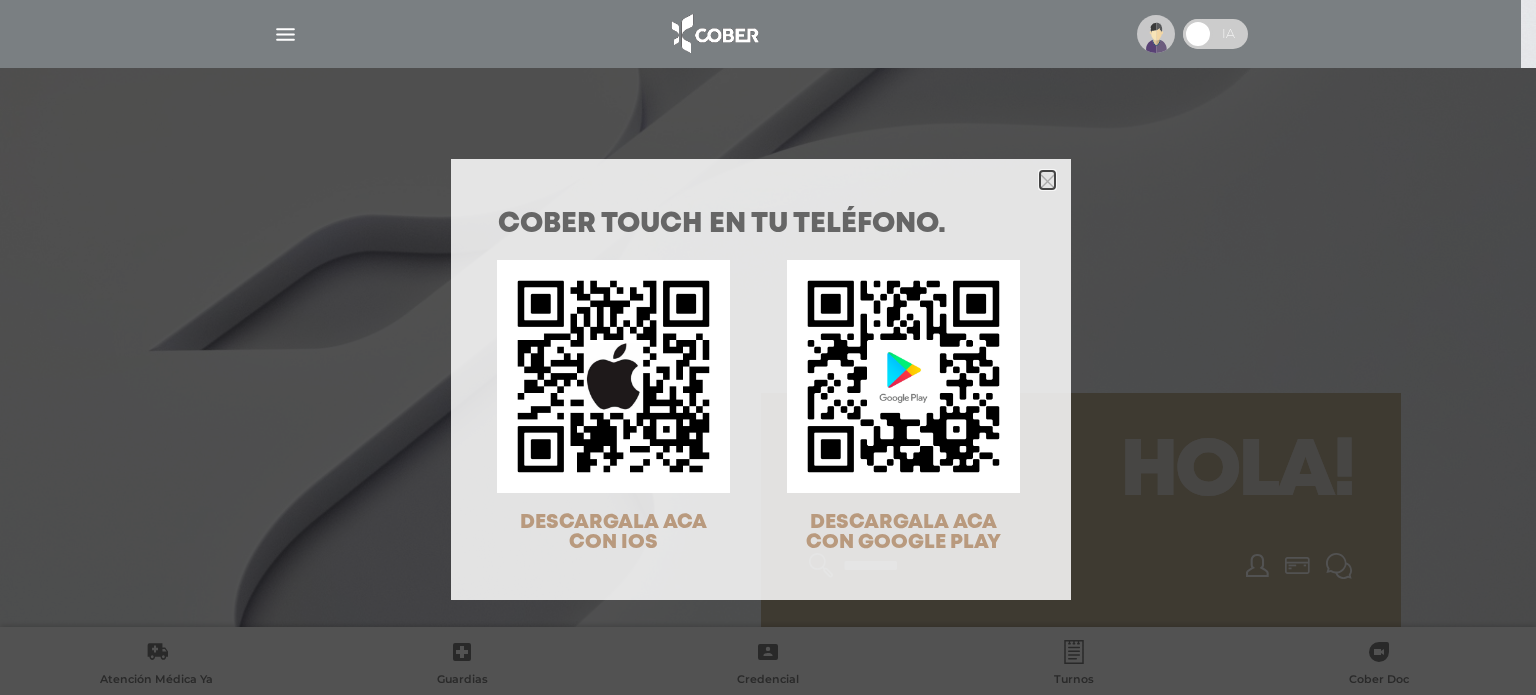 click 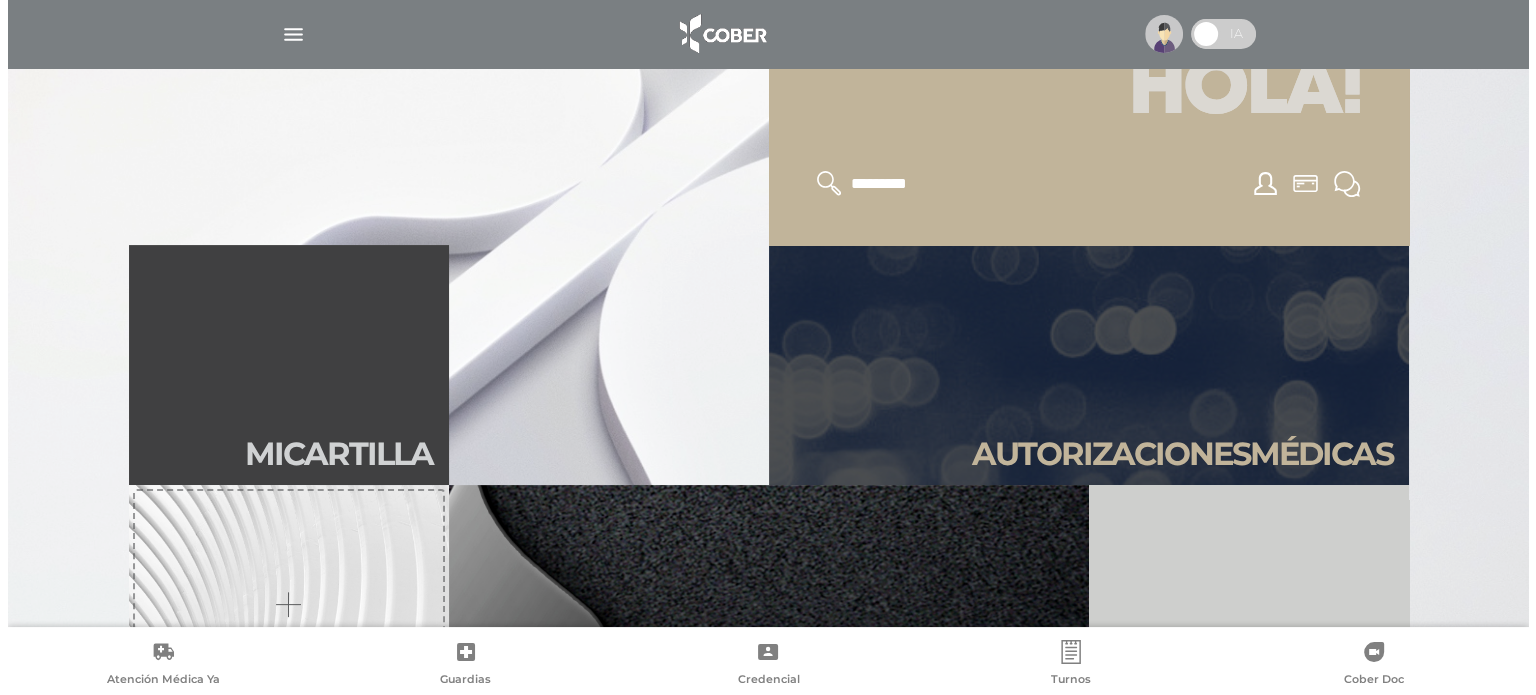 scroll, scrollTop: 413, scrollLeft: 0, axis: vertical 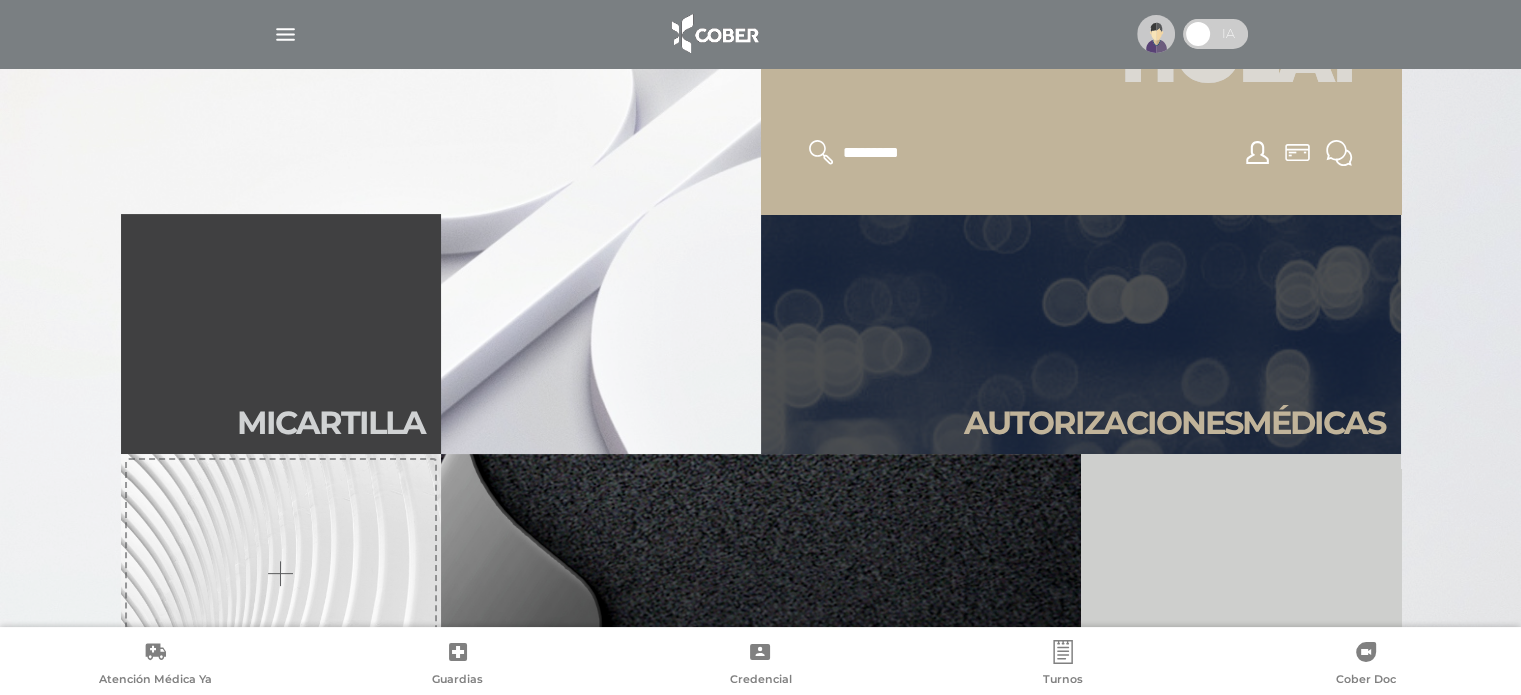 click at bounding box center [1156, 34] 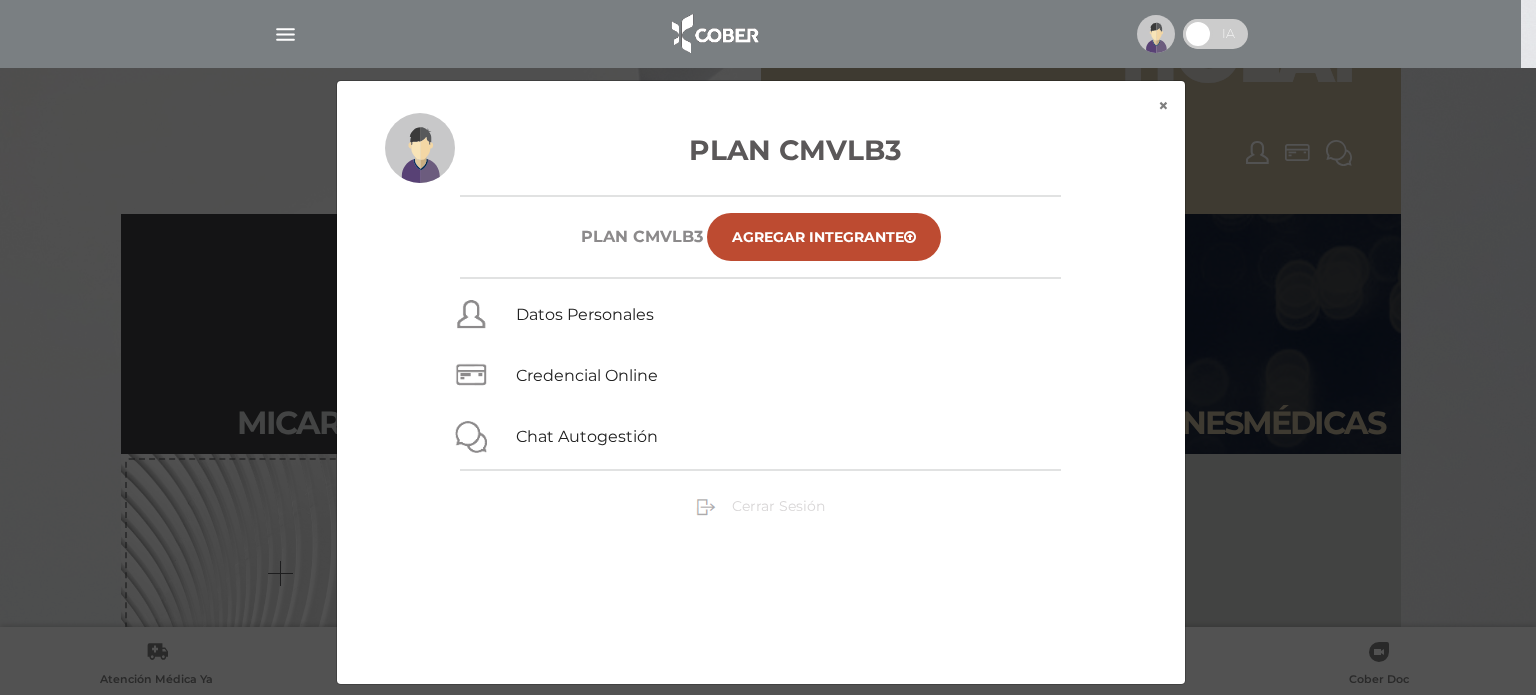 click on "Cerrar Sesión" at bounding box center (778, 506) 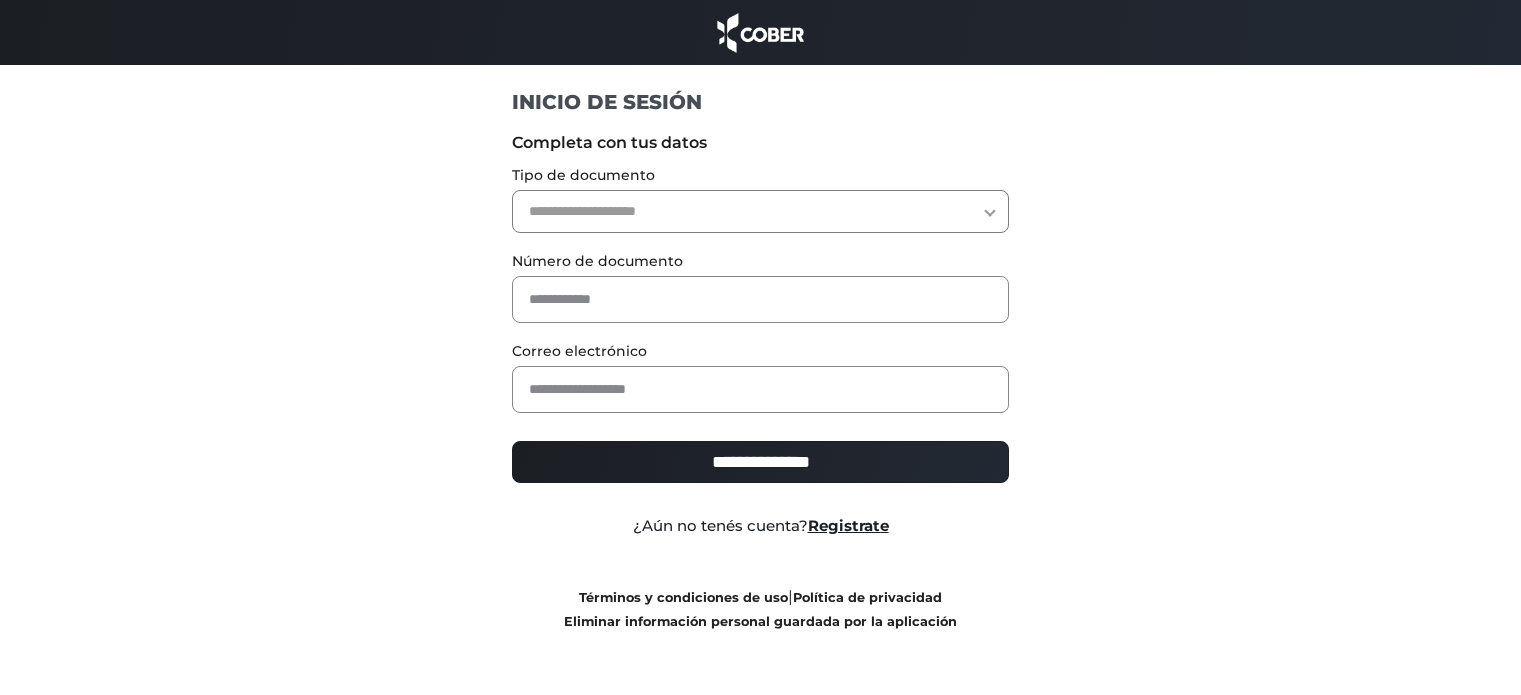 scroll, scrollTop: 0, scrollLeft: 0, axis: both 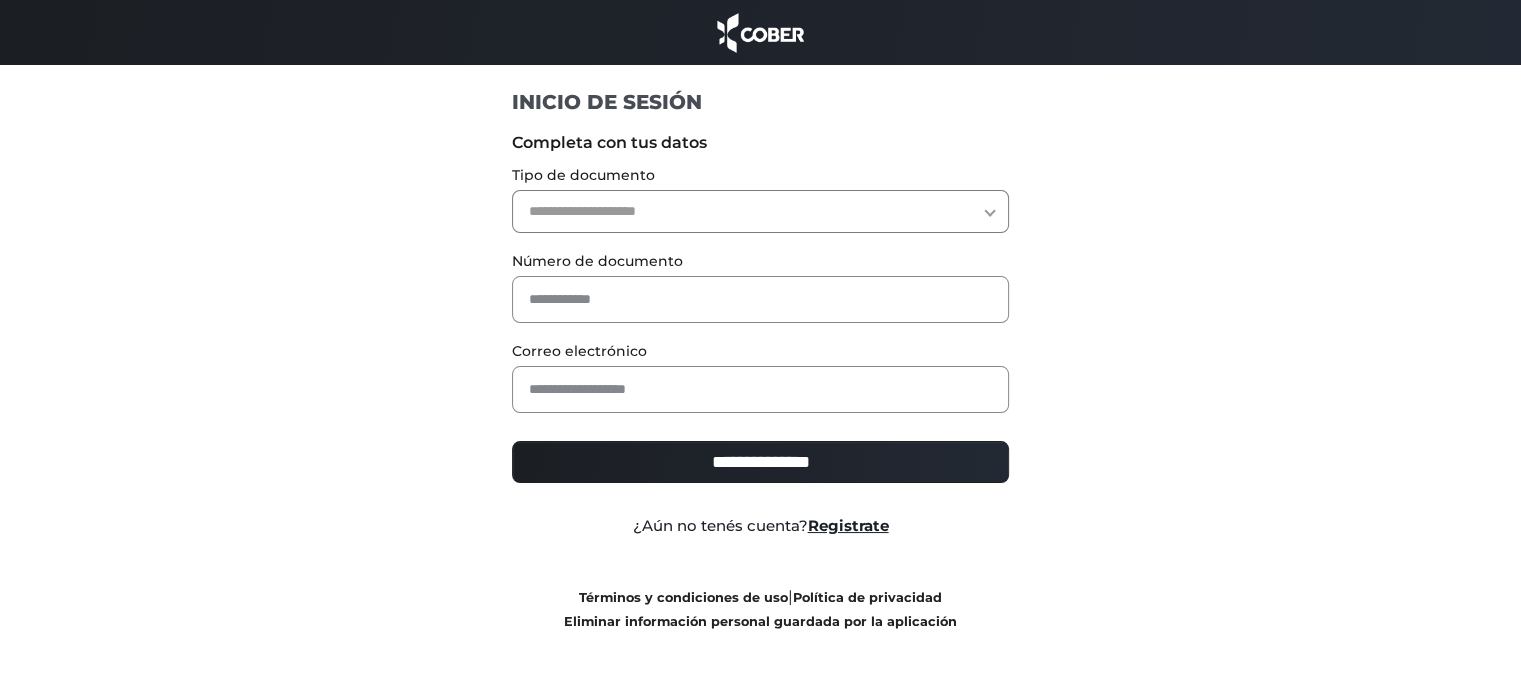 click on "**********" at bounding box center (760, 211) 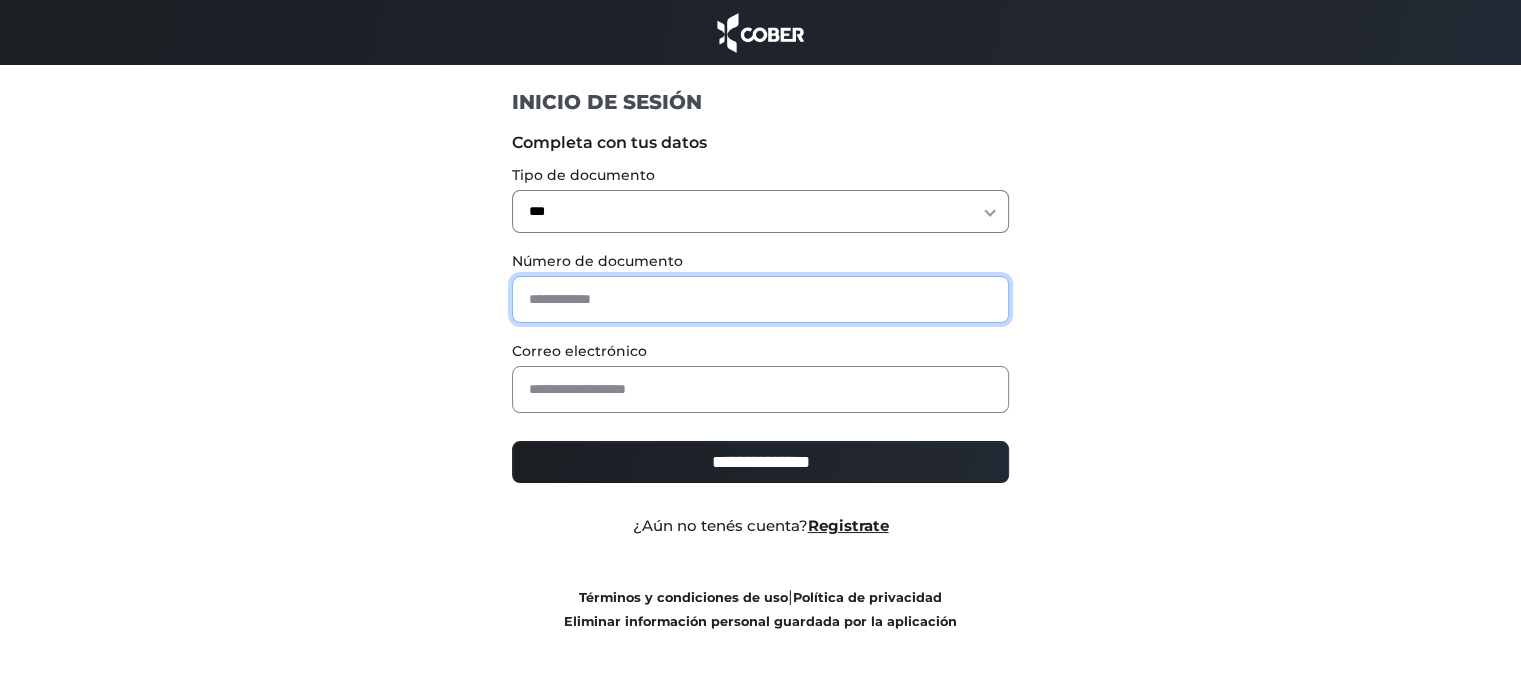 click at bounding box center (760, 299) 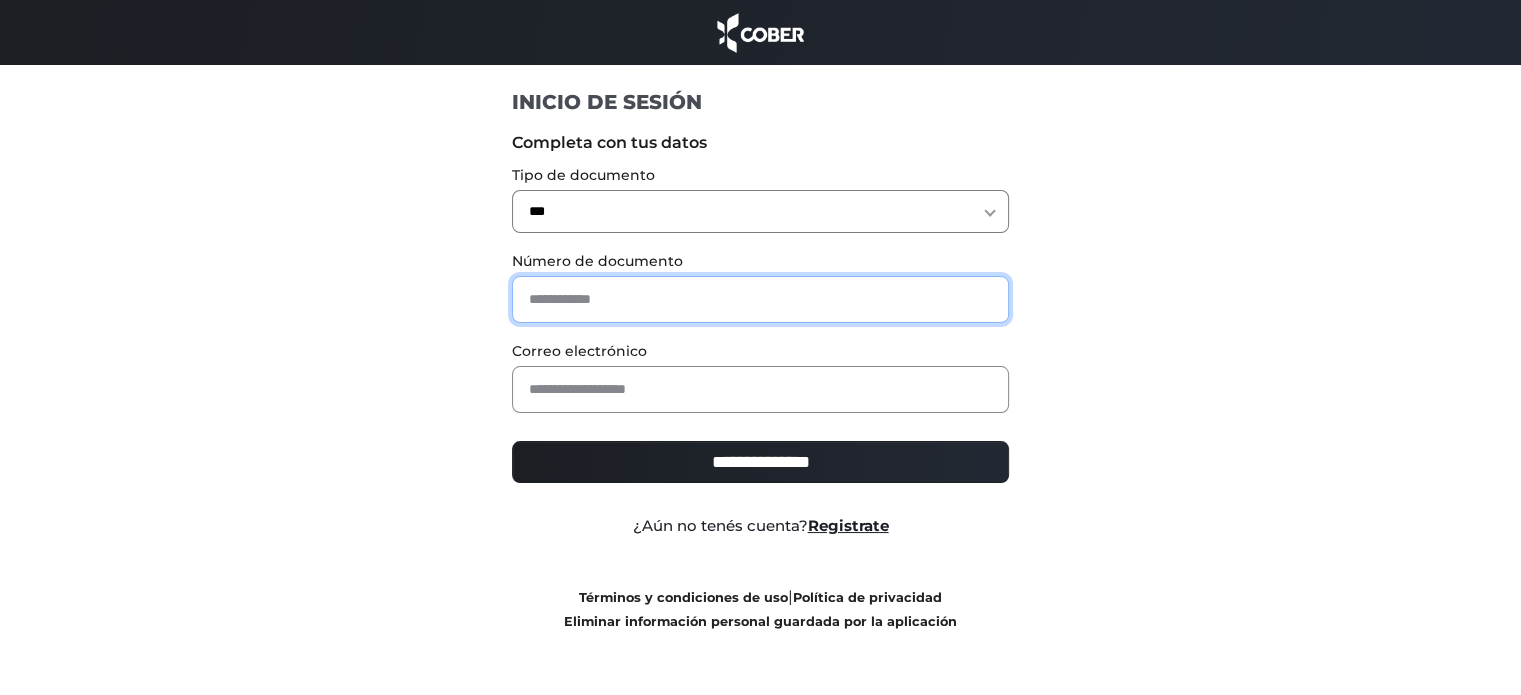 type on "*" 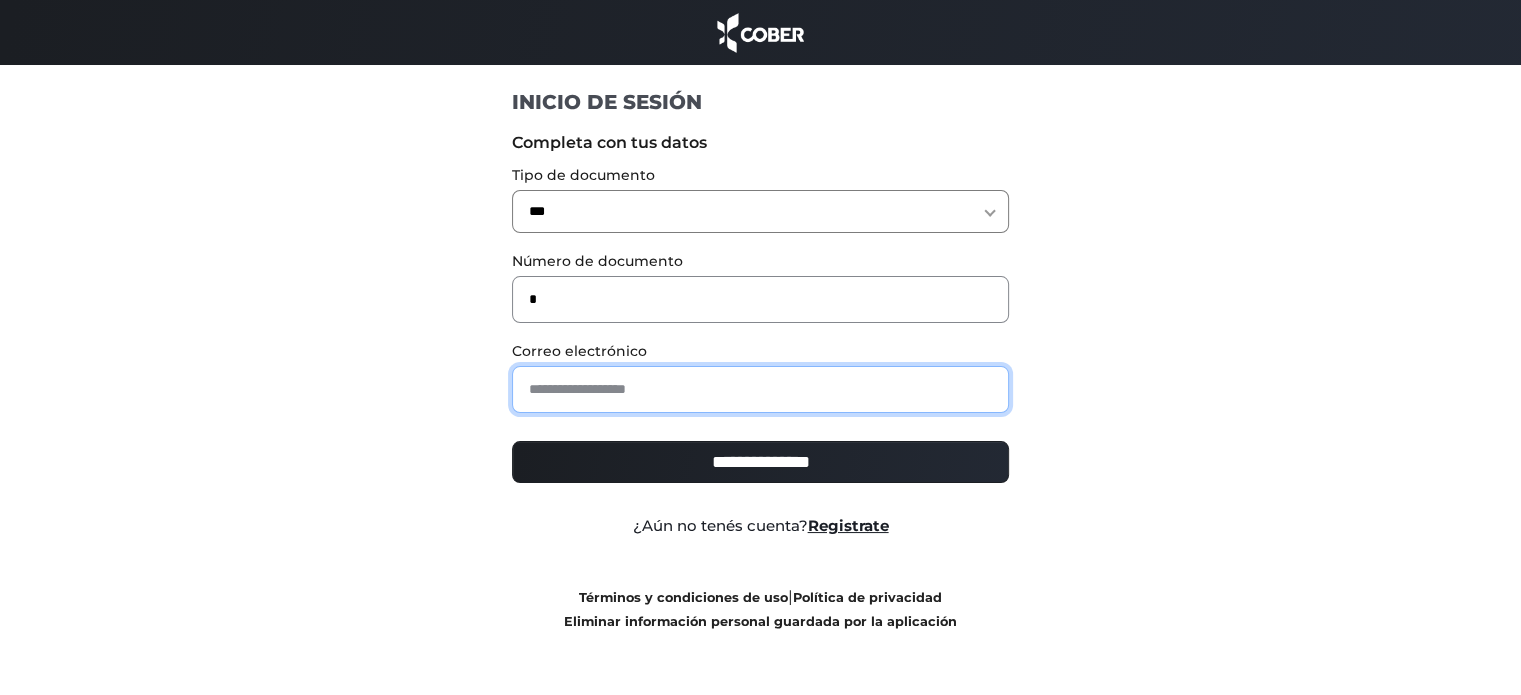 click at bounding box center [760, 389] 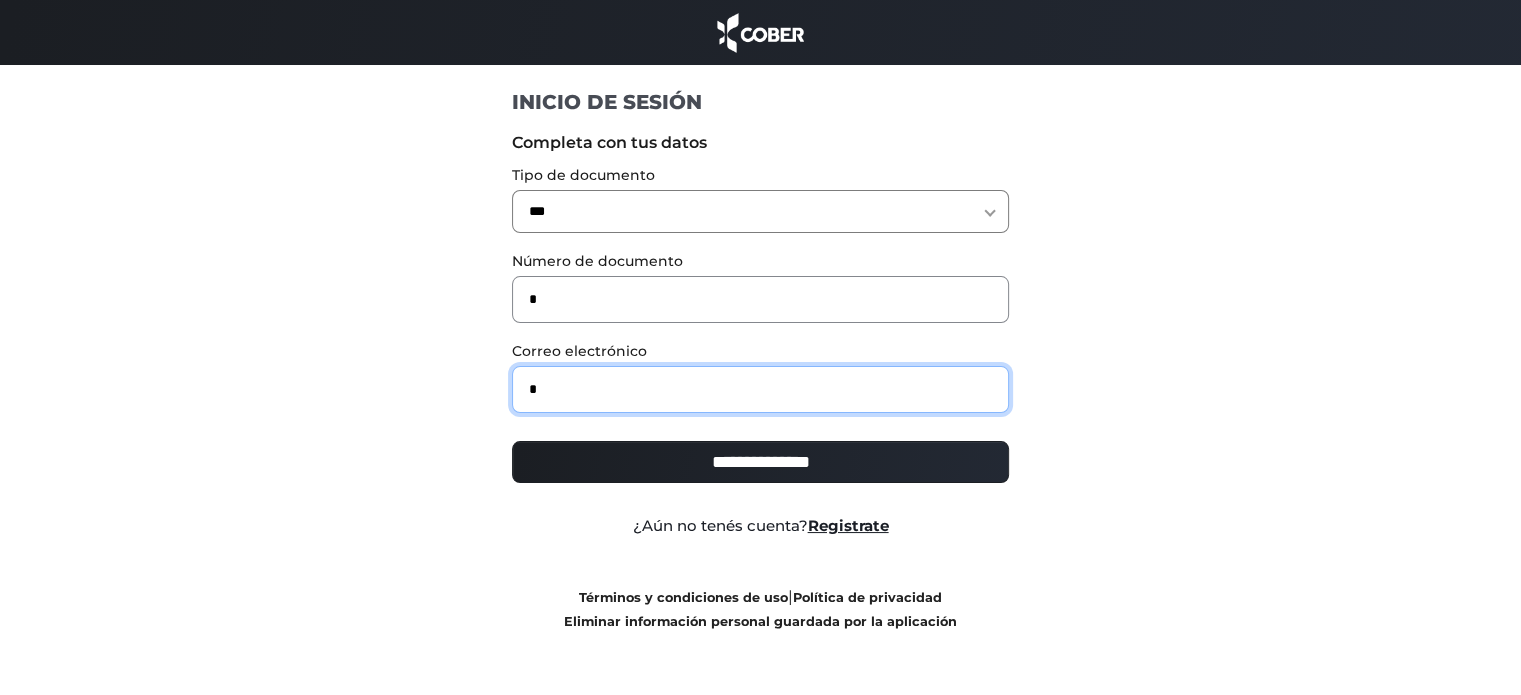 type on "**********" 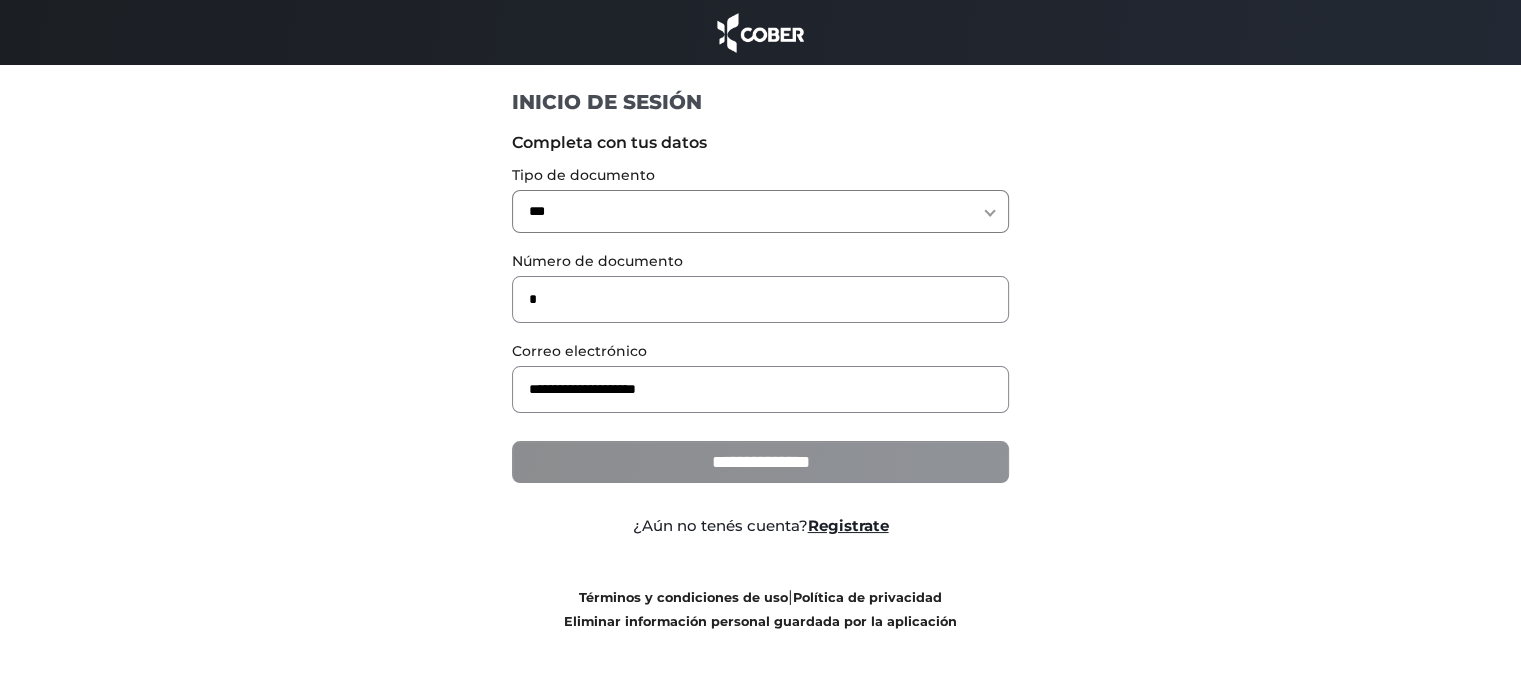 click on "**********" at bounding box center [760, 462] 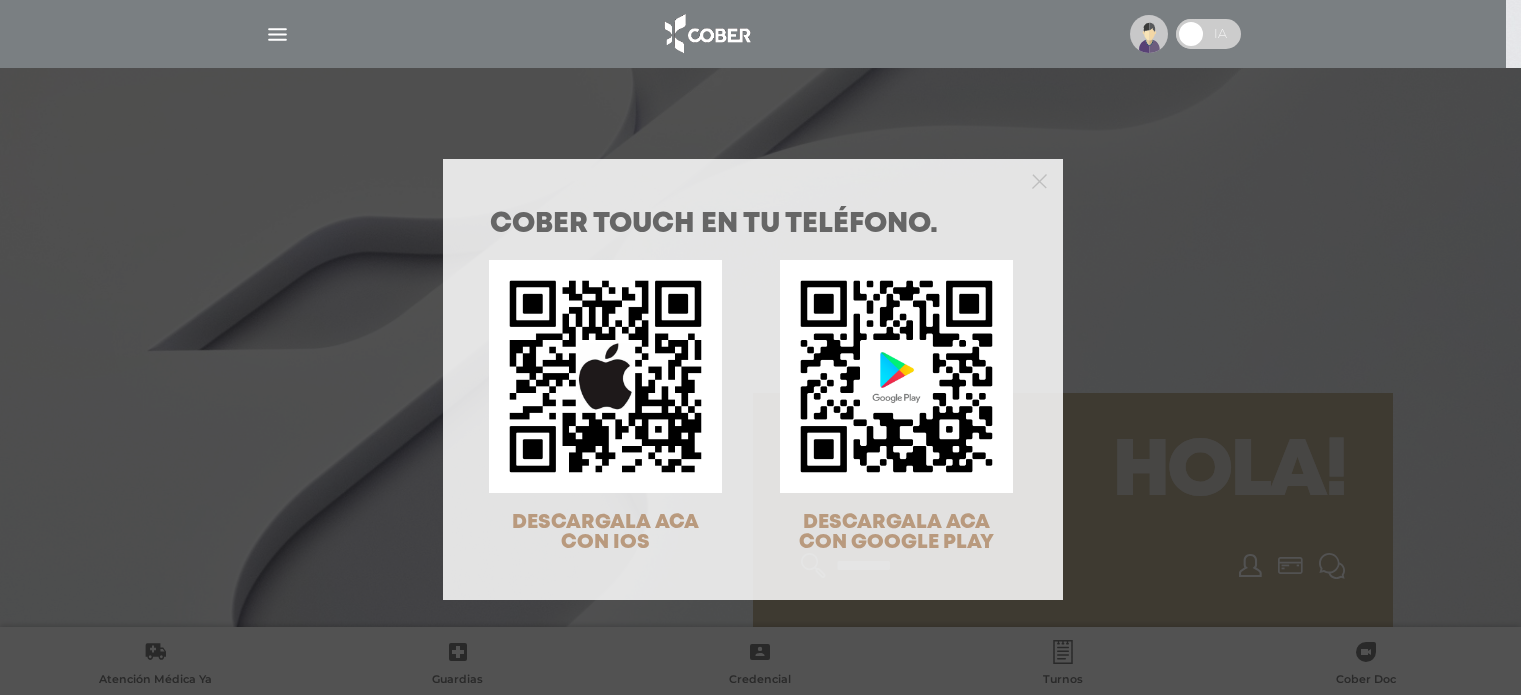 scroll, scrollTop: 0, scrollLeft: 0, axis: both 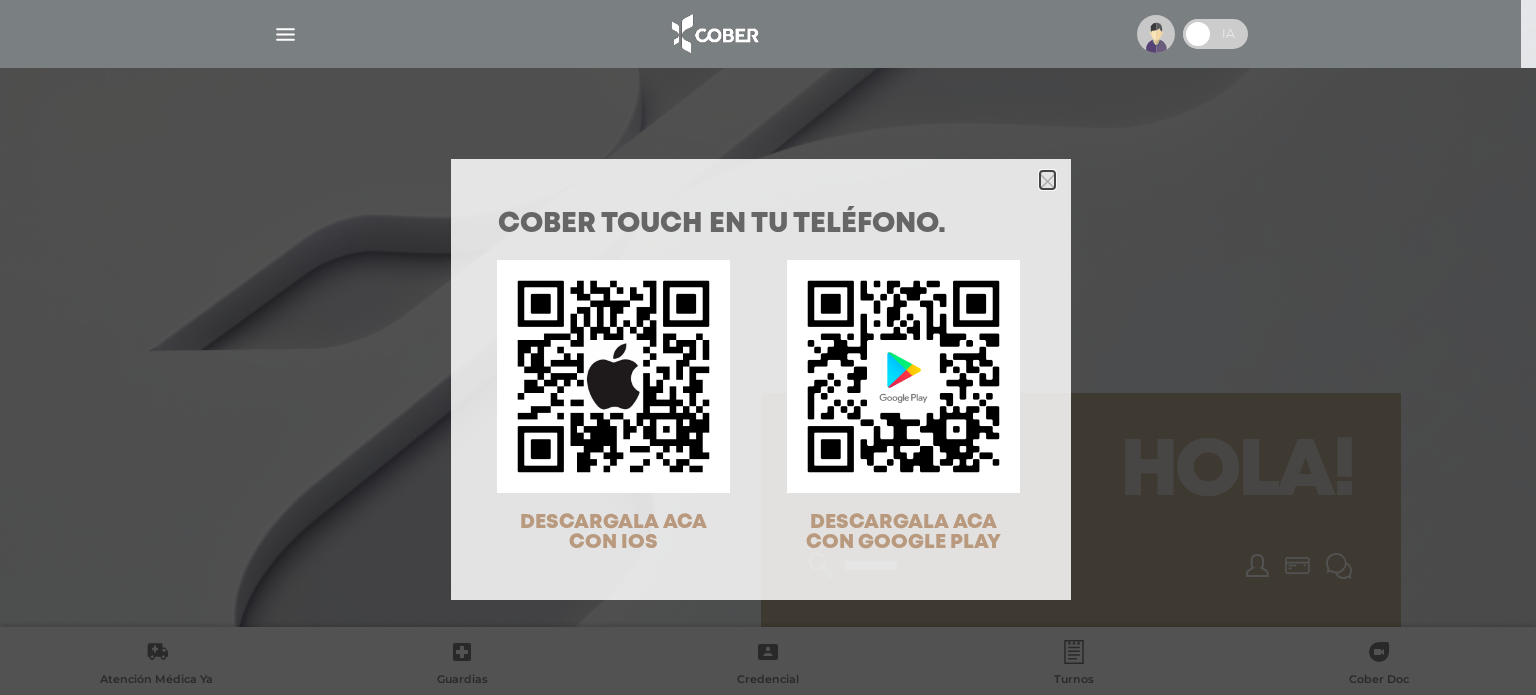 click 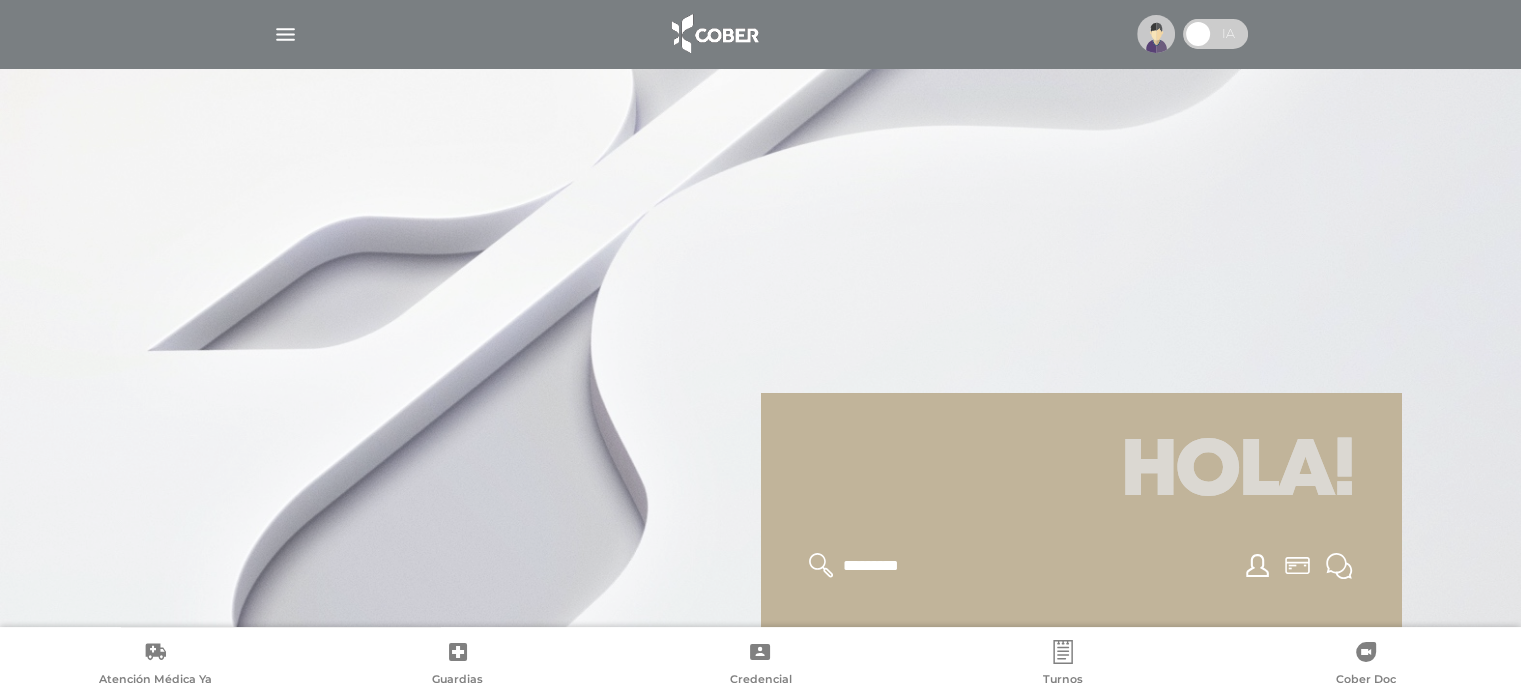 click at bounding box center (285, 34) 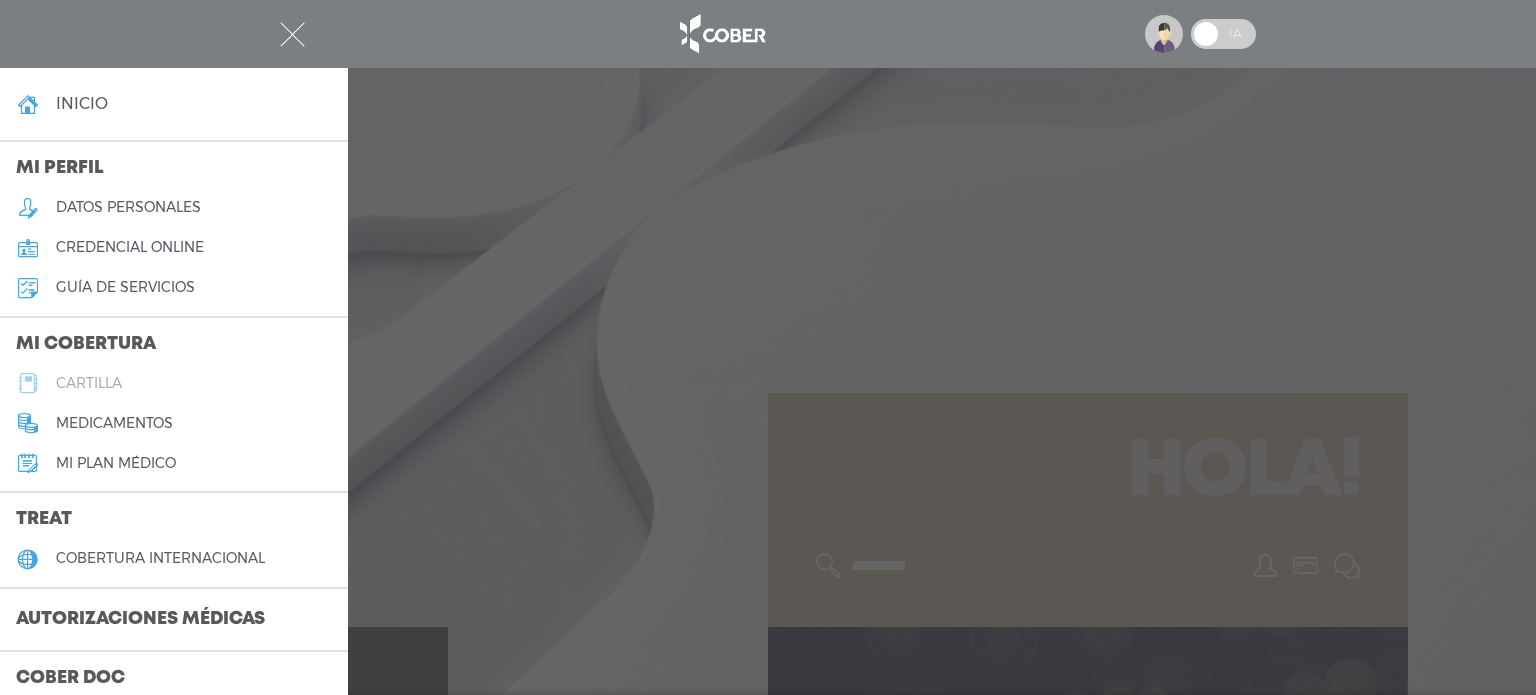 click on "cartilla" at bounding box center (174, 383) 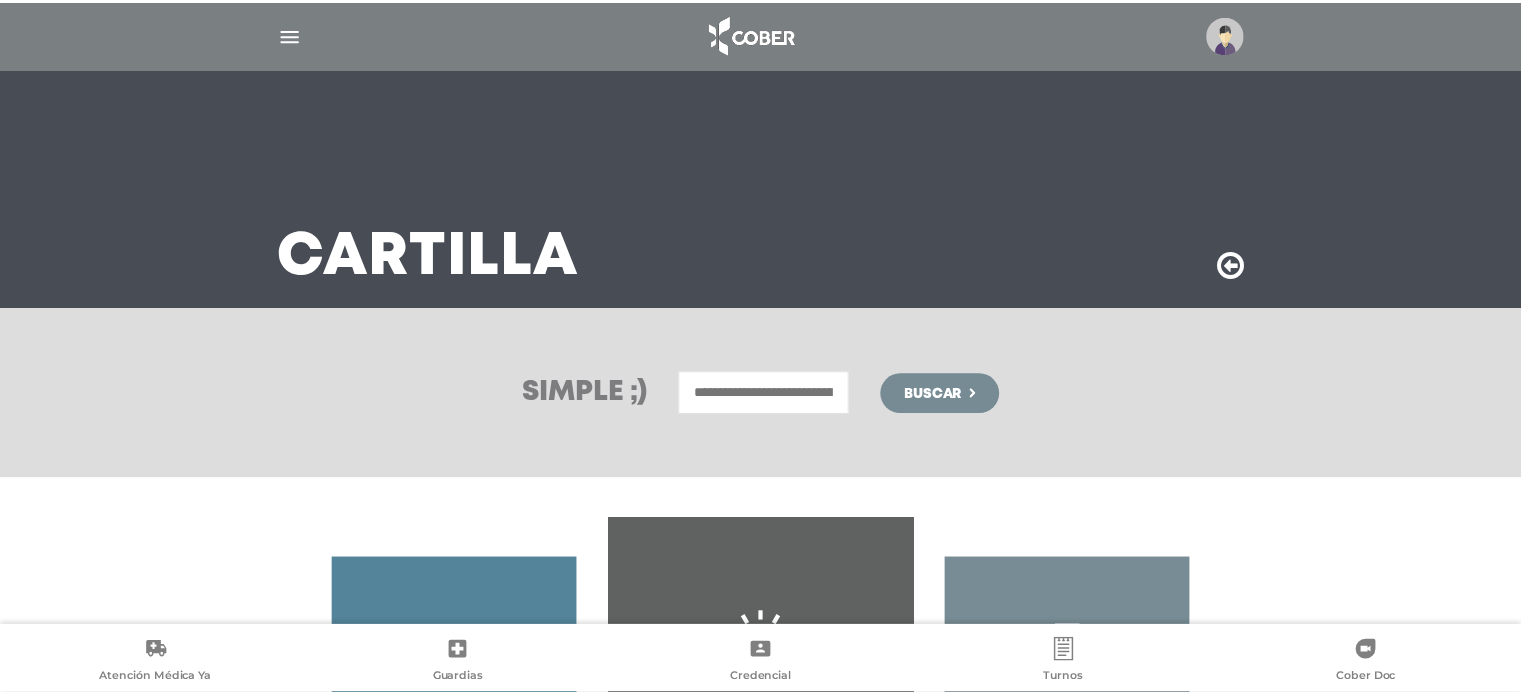 scroll, scrollTop: 0, scrollLeft: 0, axis: both 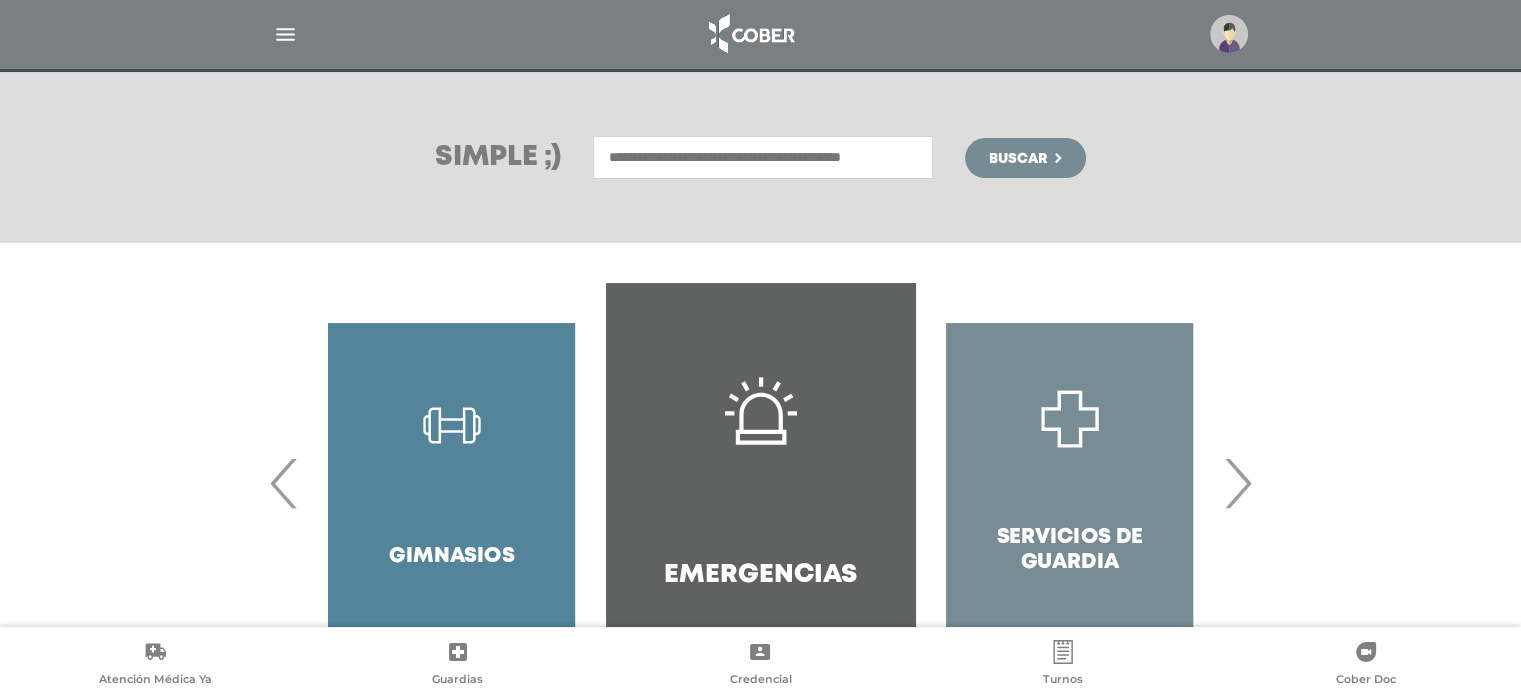 click at bounding box center [763, 157] 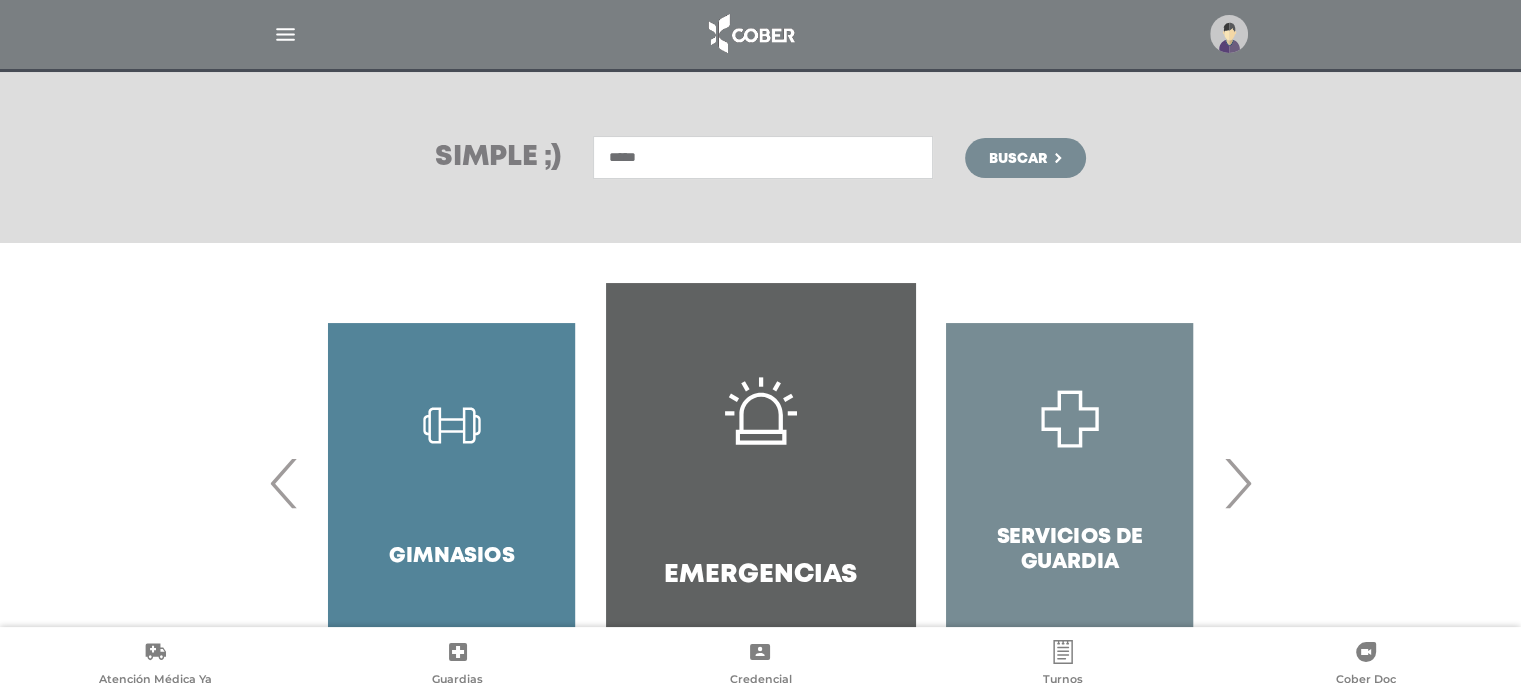 type on "*****" 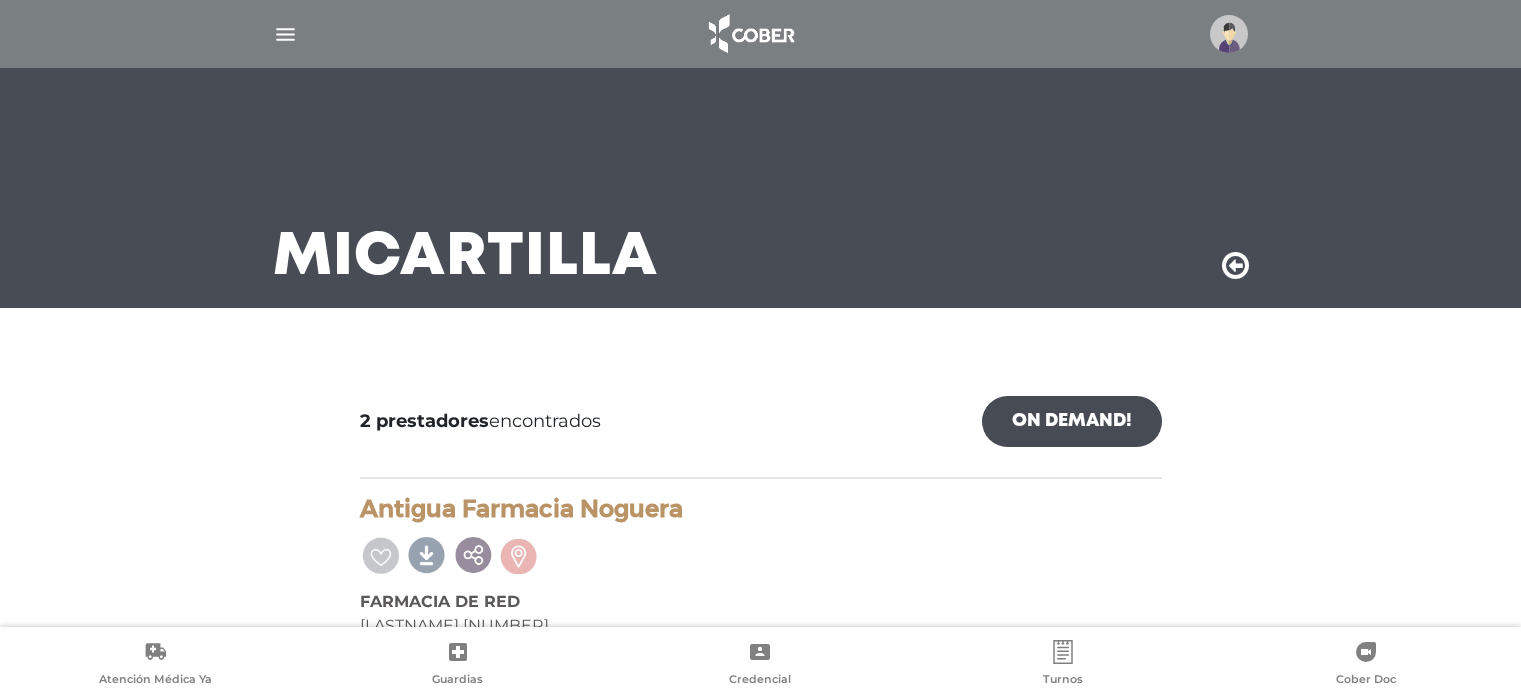 scroll, scrollTop: 0, scrollLeft: 0, axis: both 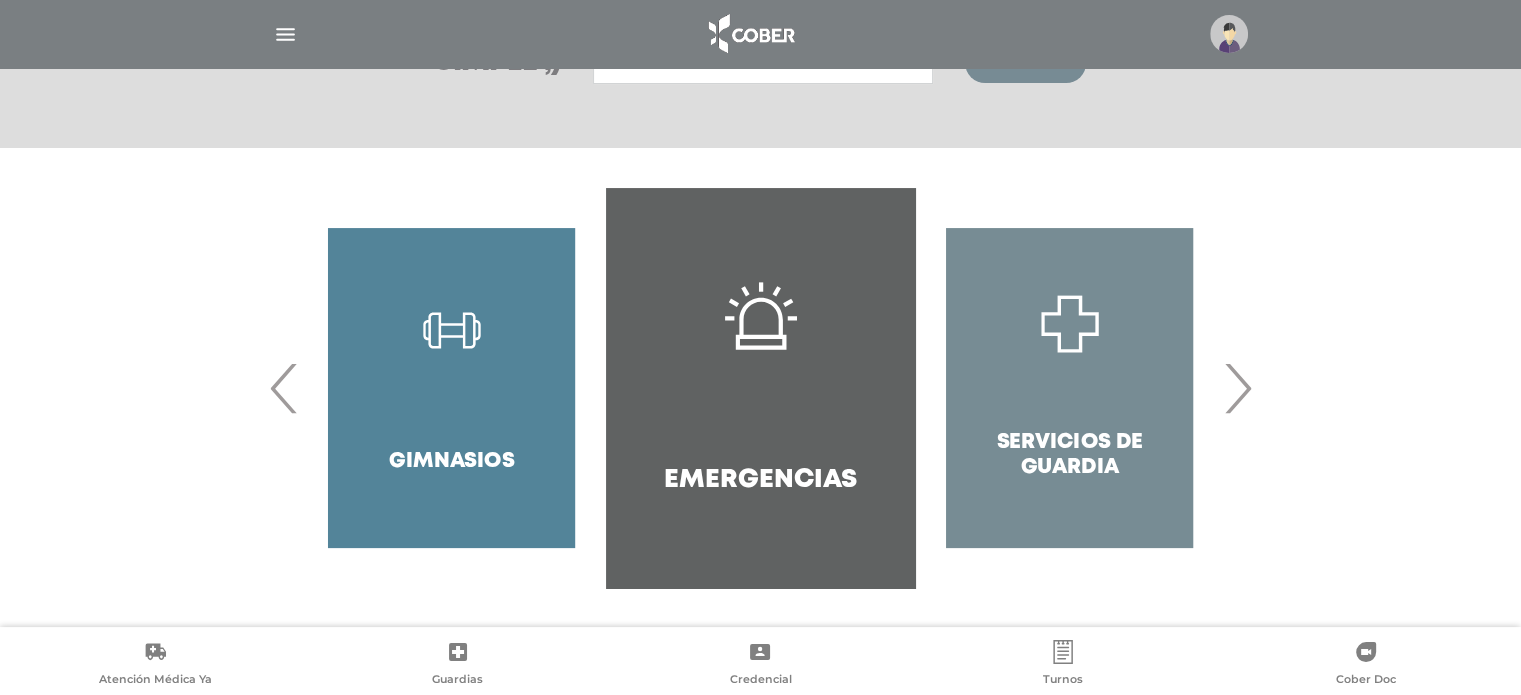 click on "Odontología
Farmacias" at bounding box center [760, 388] 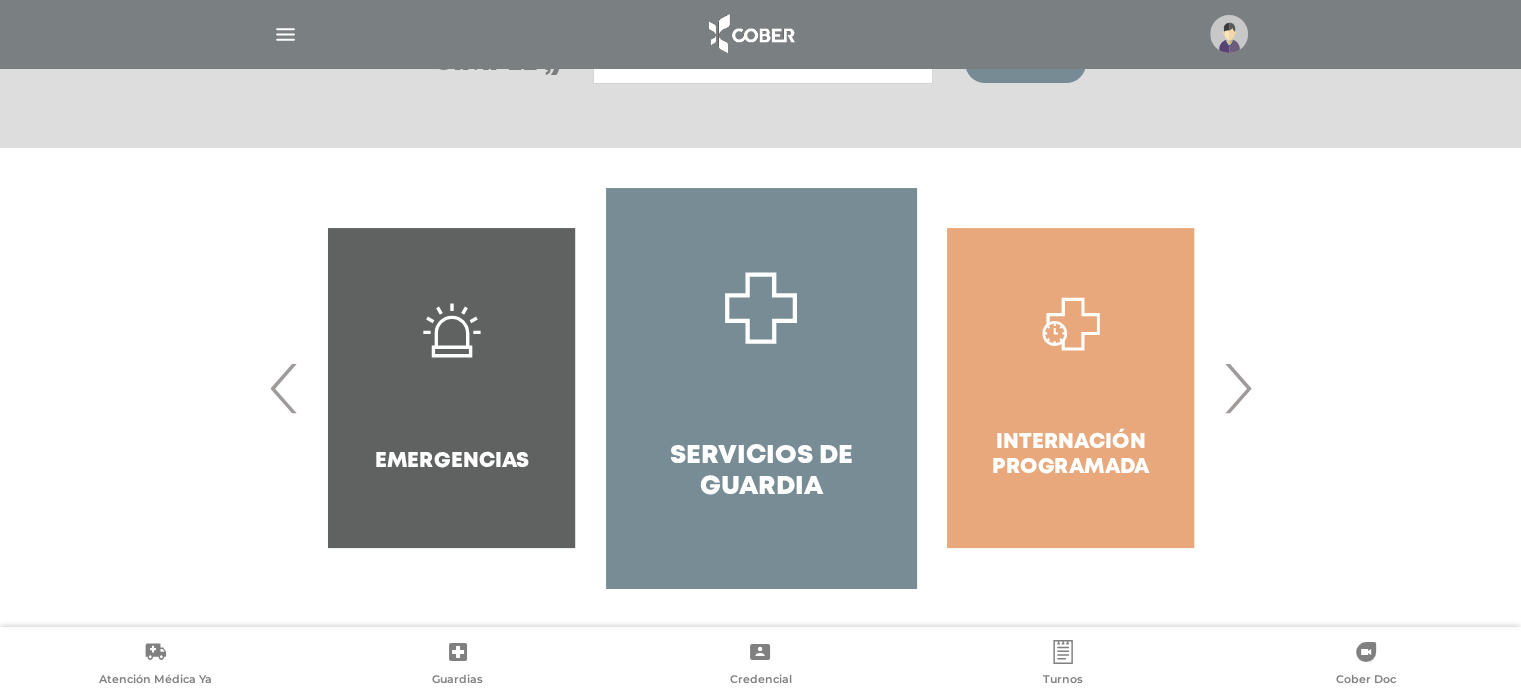 click on "›" at bounding box center (1237, 388) 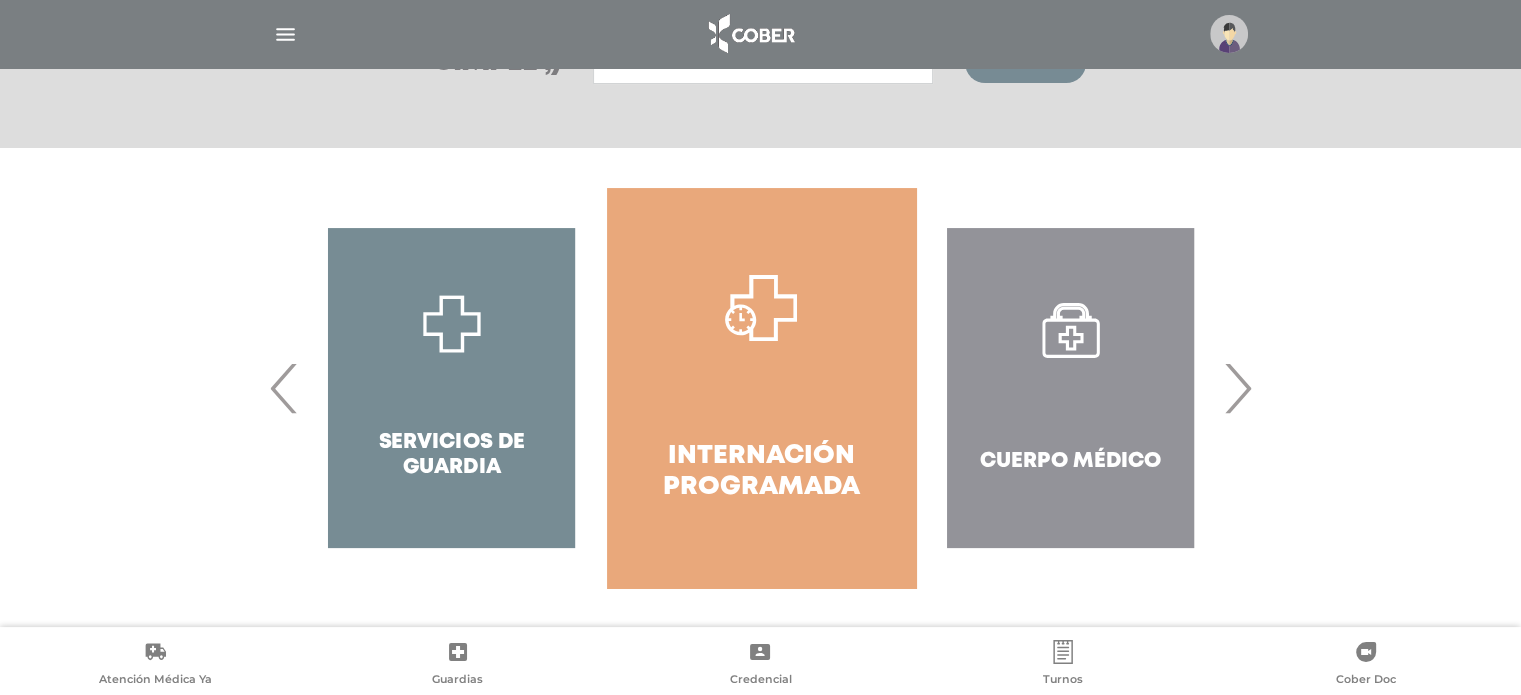 click on "›" at bounding box center [1237, 388] 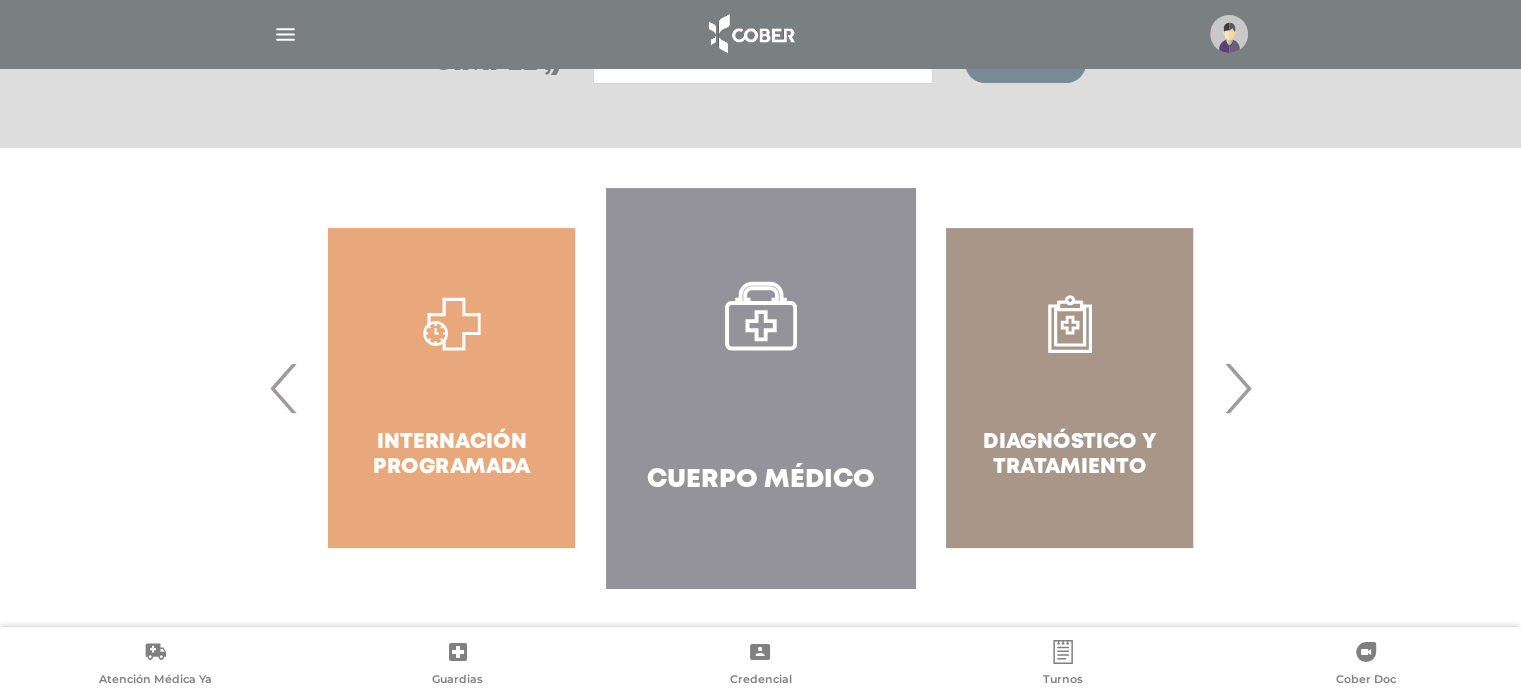 click on "›" at bounding box center [1237, 388] 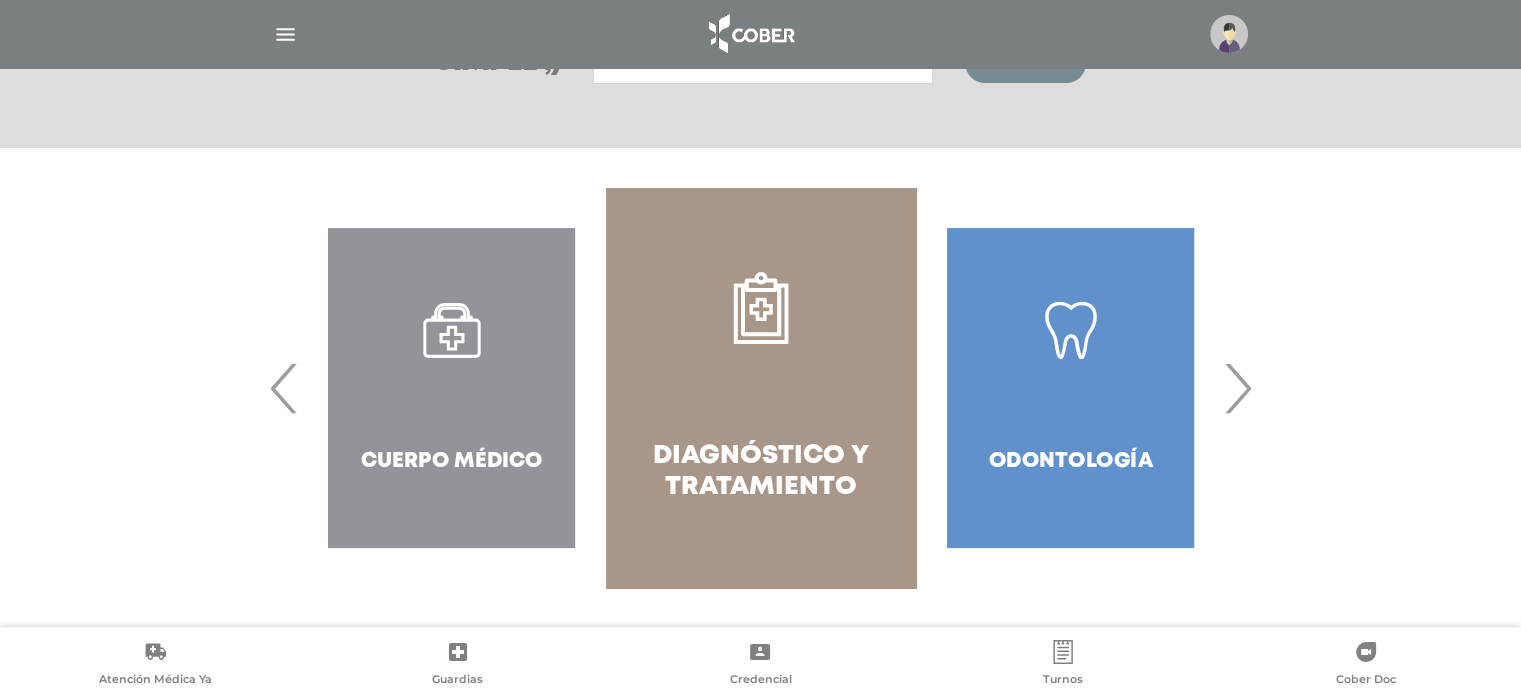 click on "›" at bounding box center [1237, 388] 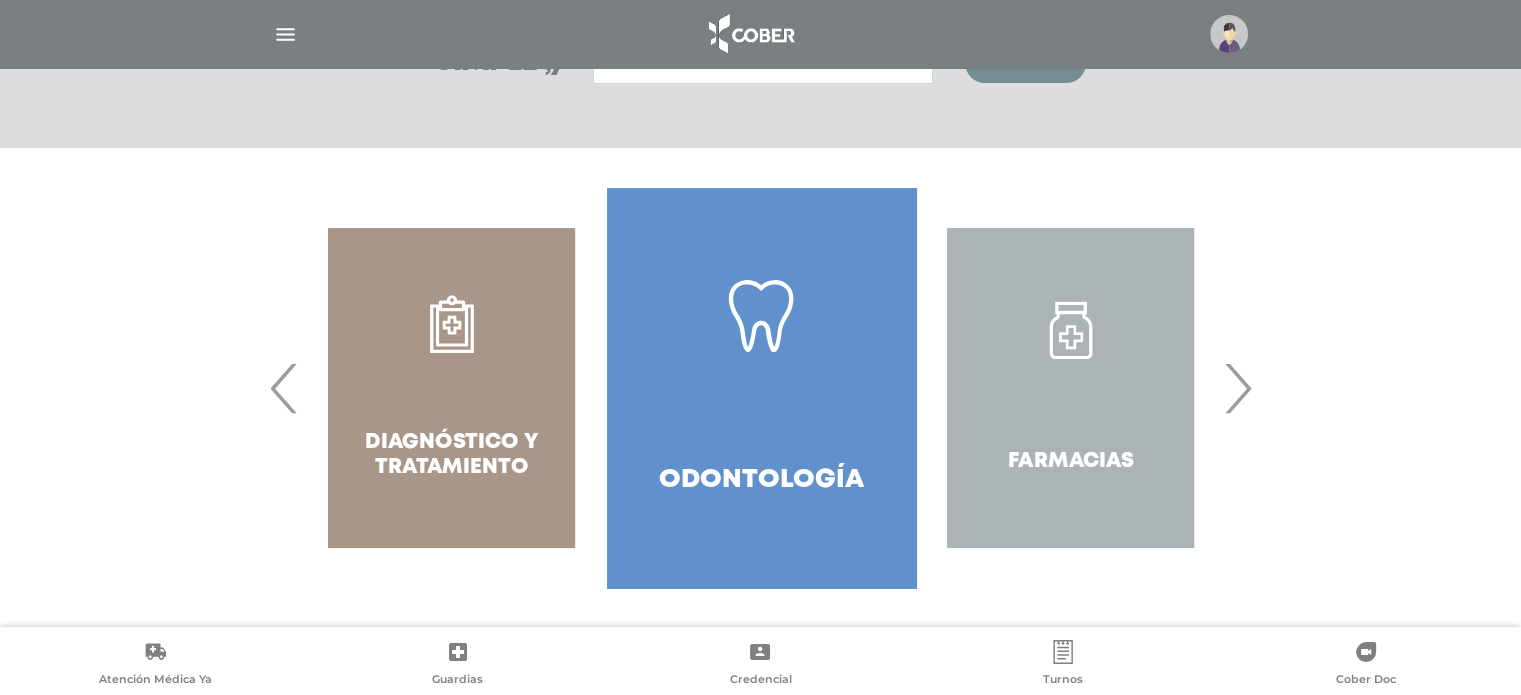 click on "›" at bounding box center [1237, 388] 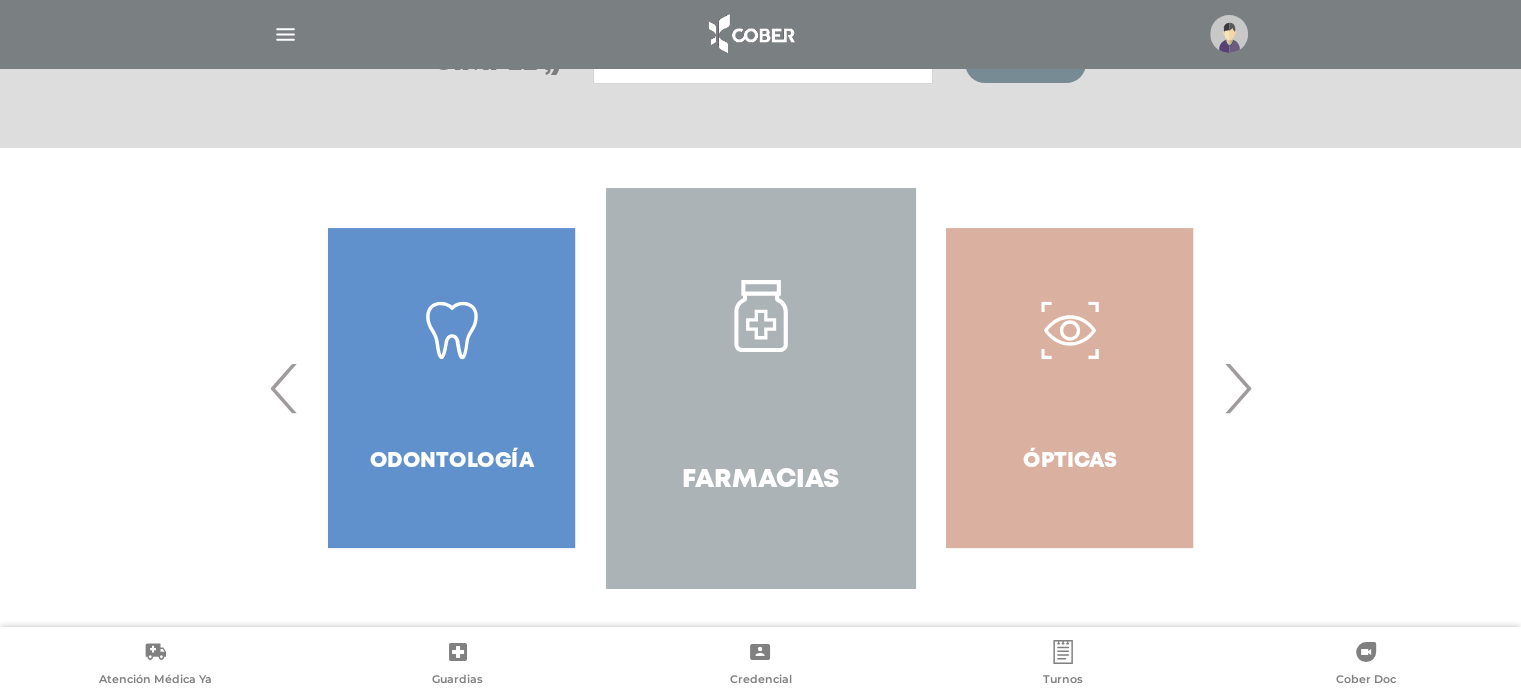 click on "›" at bounding box center [1237, 388] 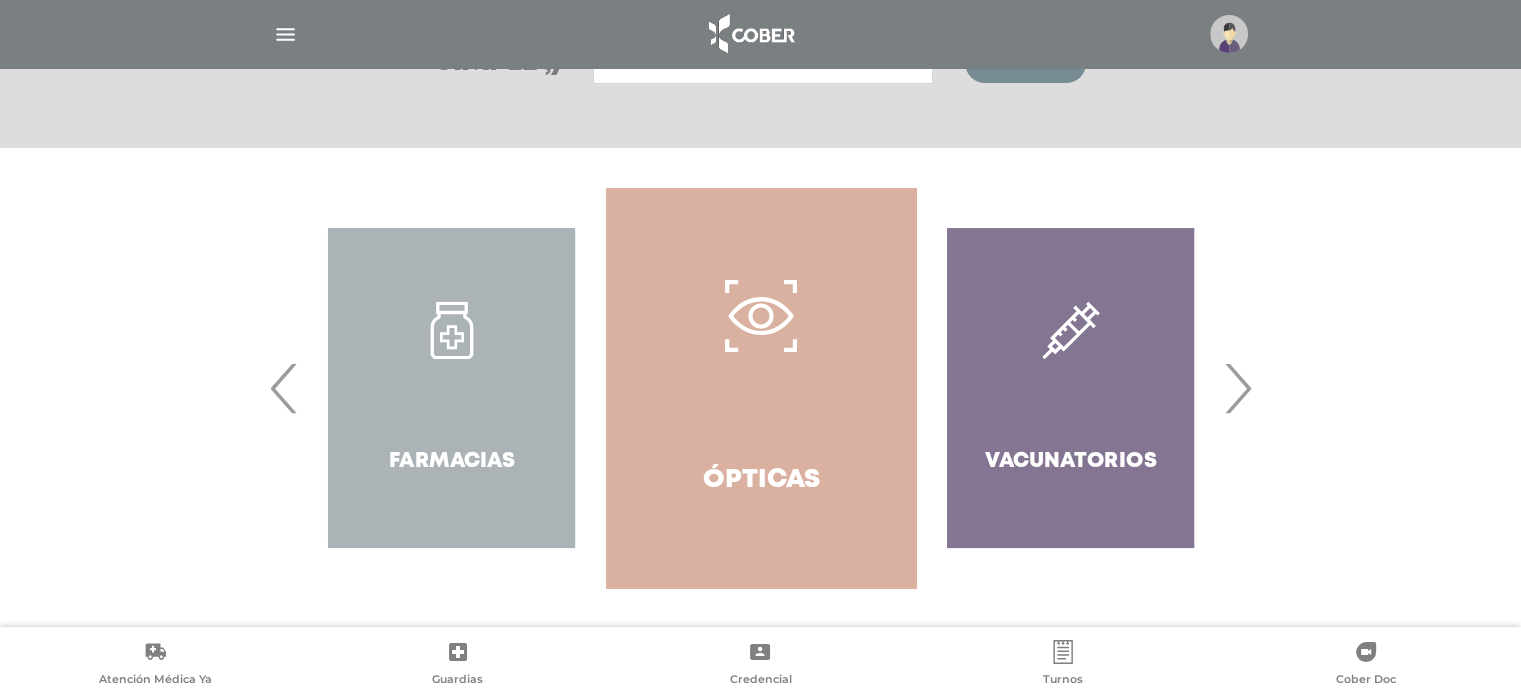 click on "›" at bounding box center [1237, 388] 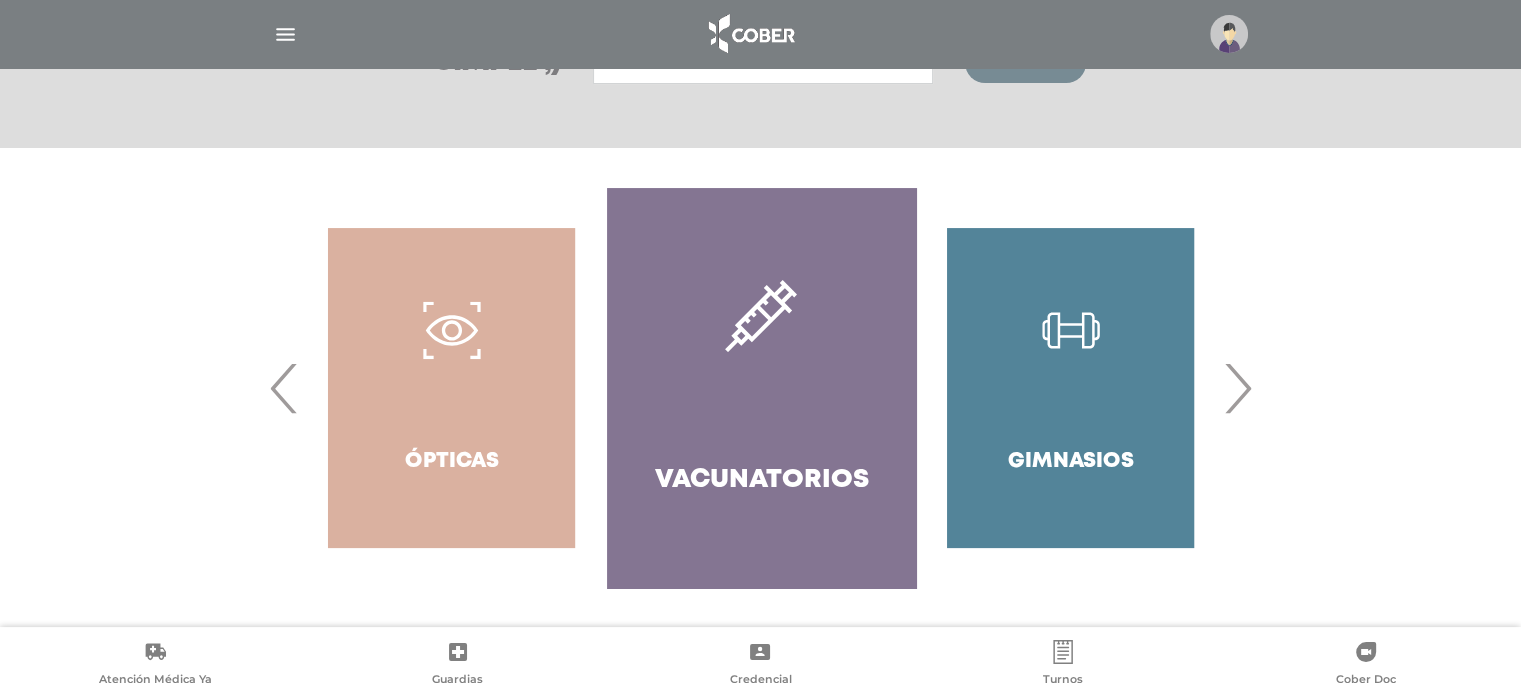 click on "›" at bounding box center [1237, 388] 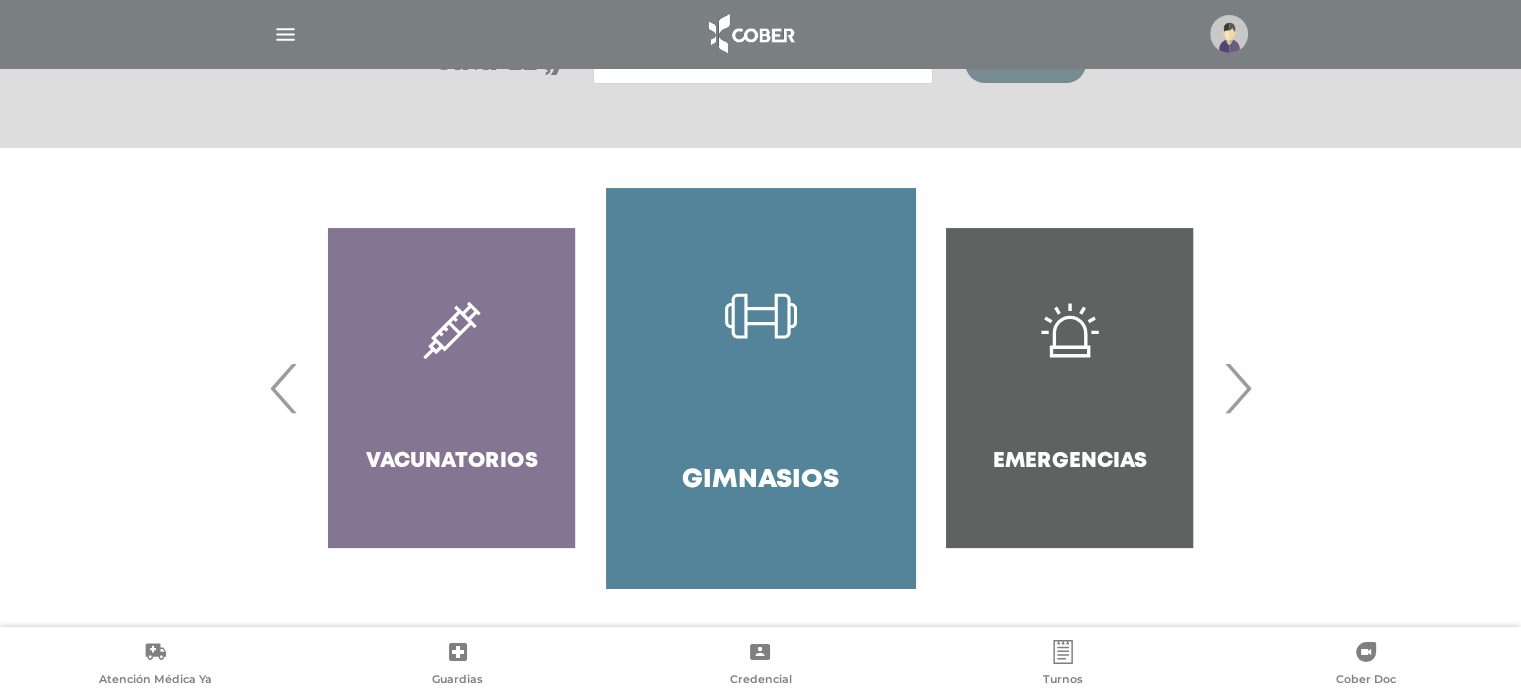 click on "›" at bounding box center (1237, 388) 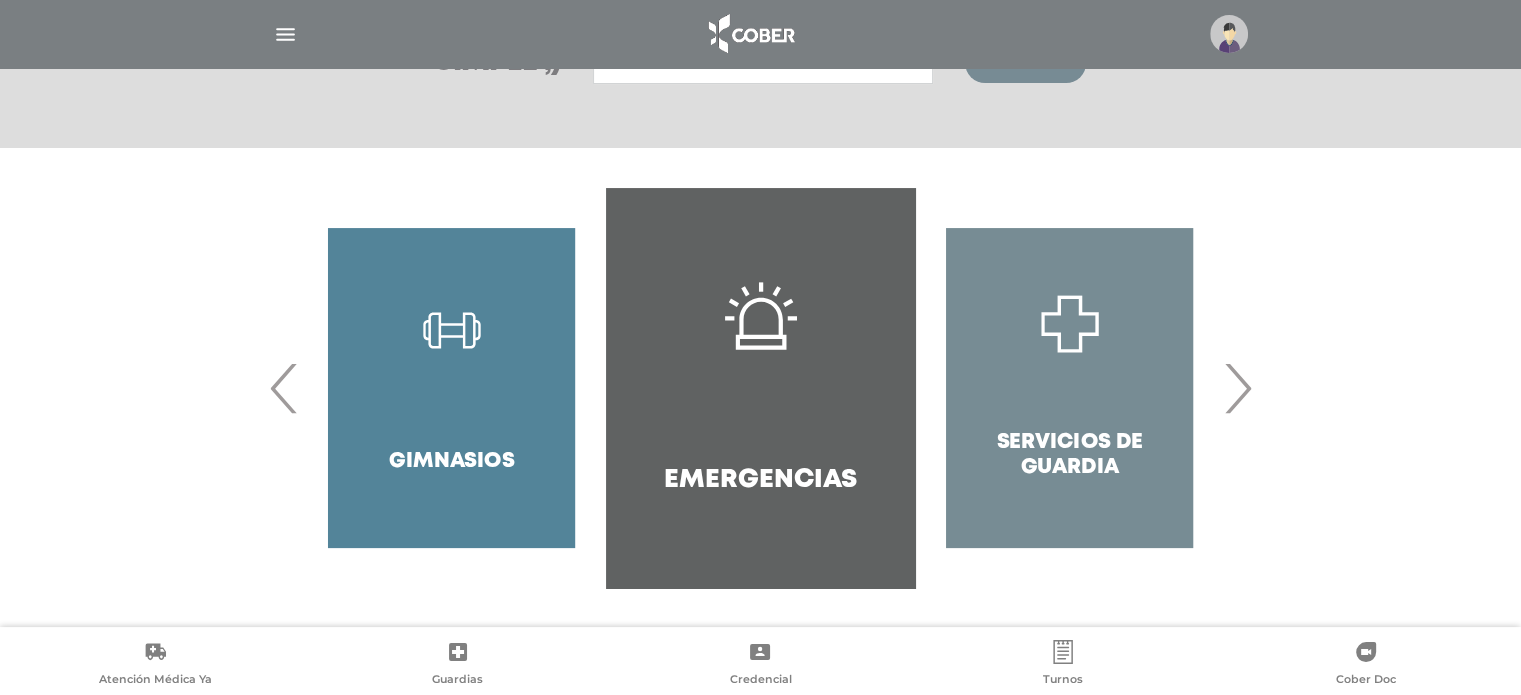 click on "›" at bounding box center (1237, 388) 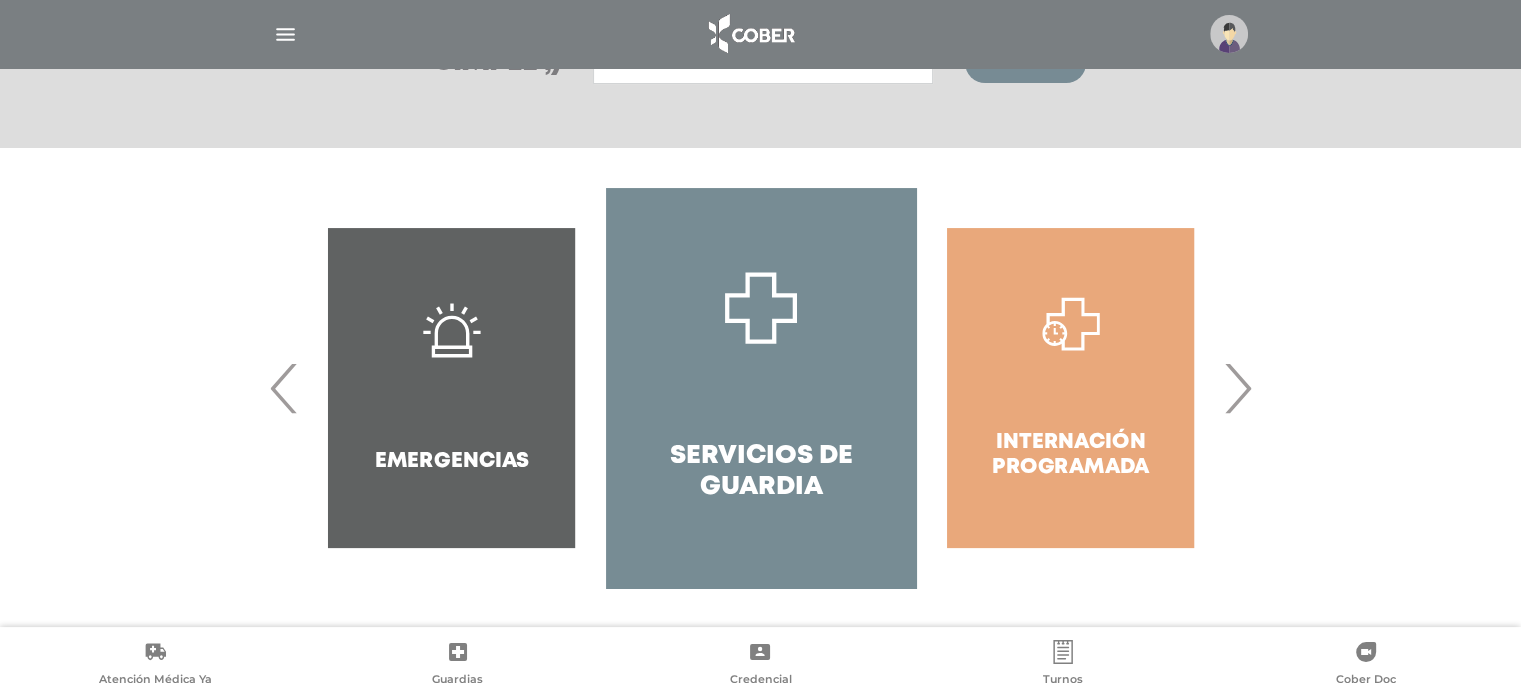 click on "›" at bounding box center (1237, 388) 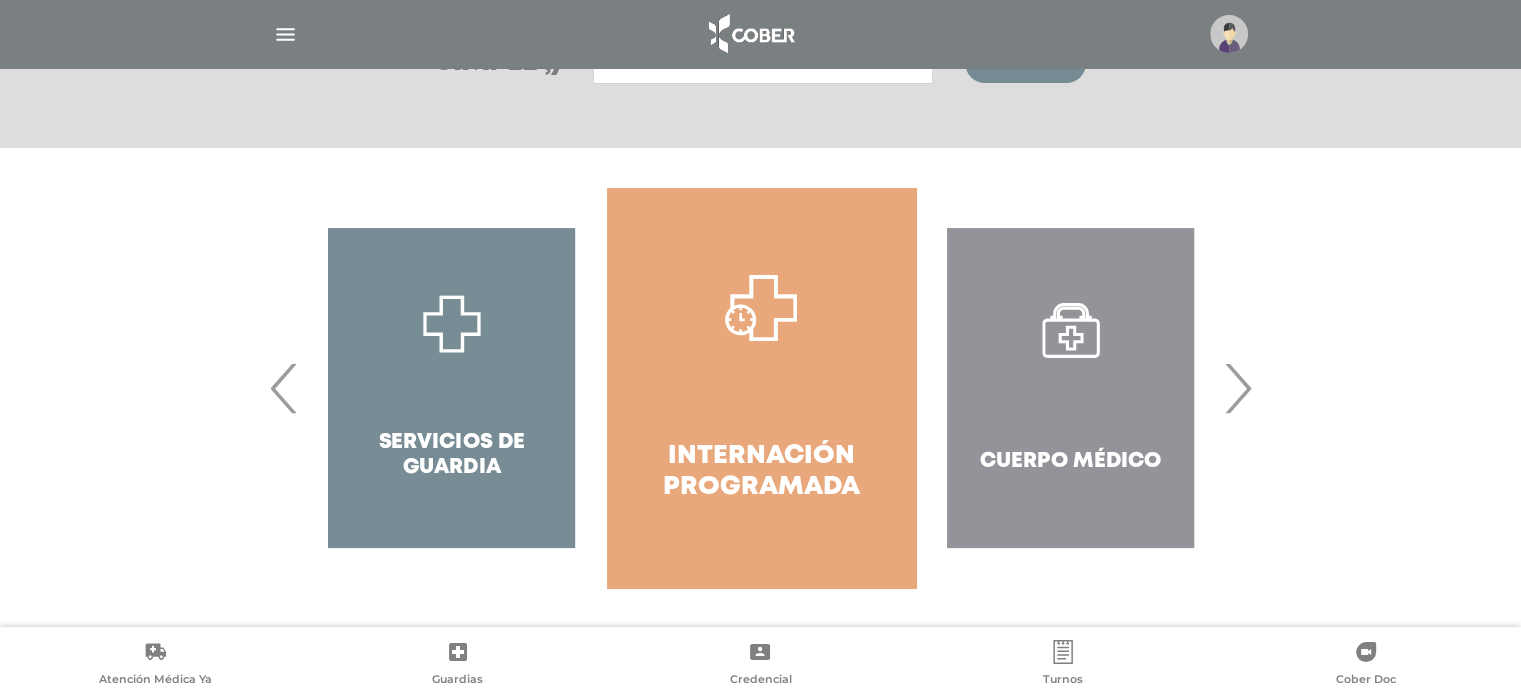 click on "›" at bounding box center (1237, 388) 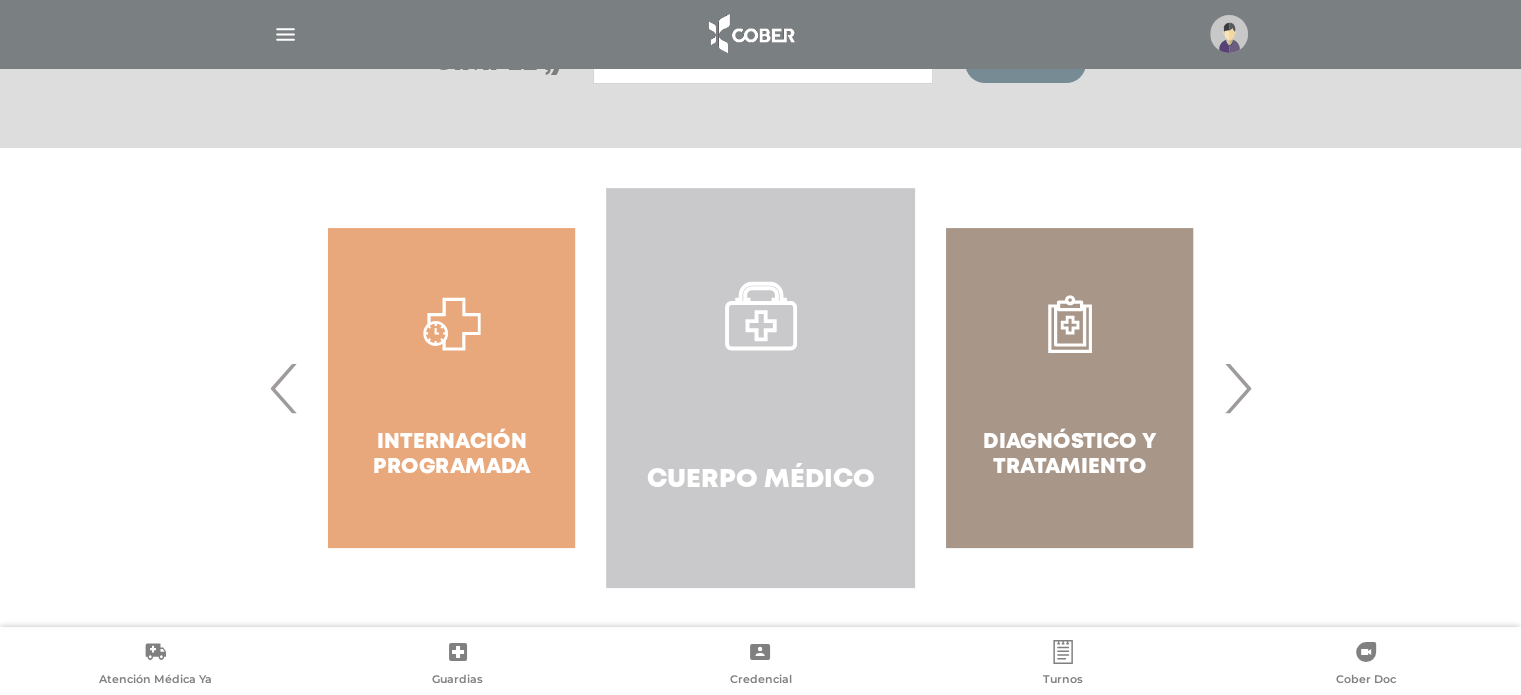 click on "Cuerpo Médico" at bounding box center [760, 388] 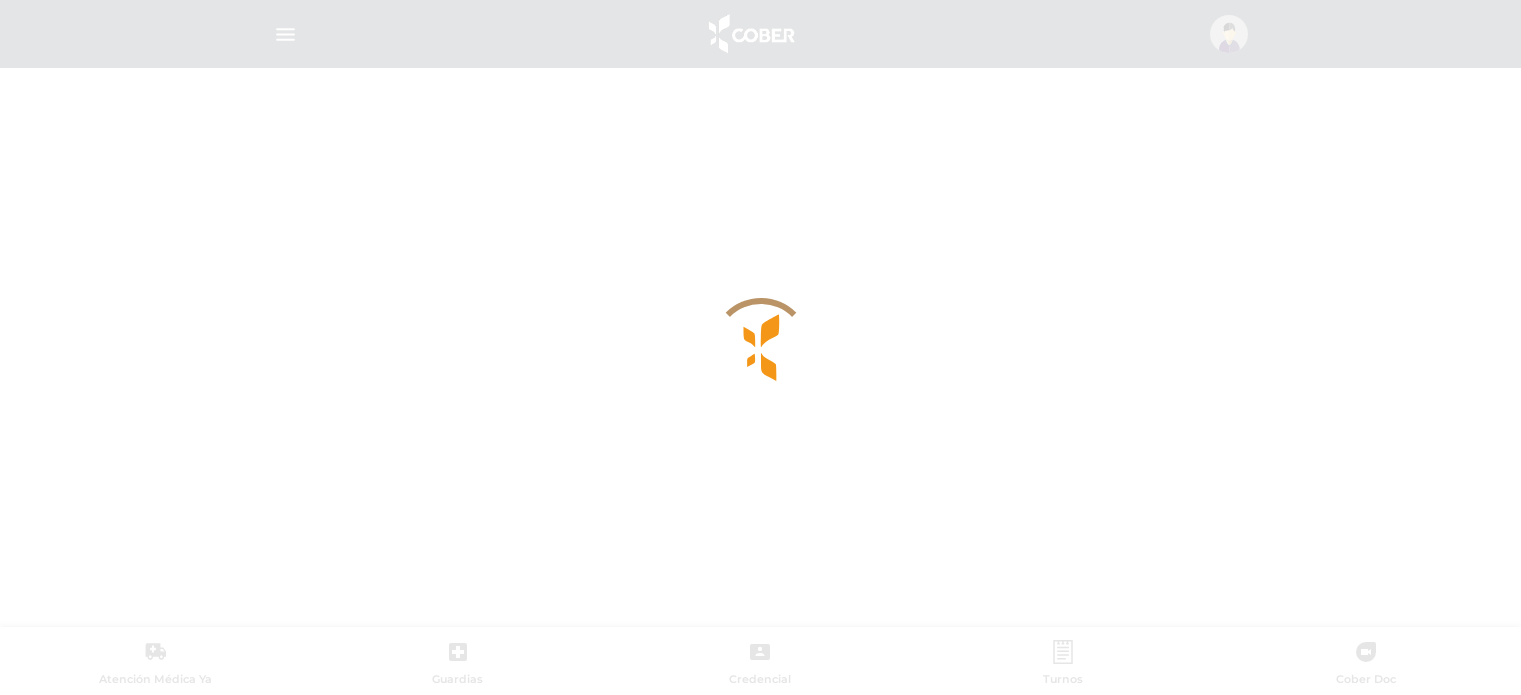 scroll, scrollTop: 0, scrollLeft: 0, axis: both 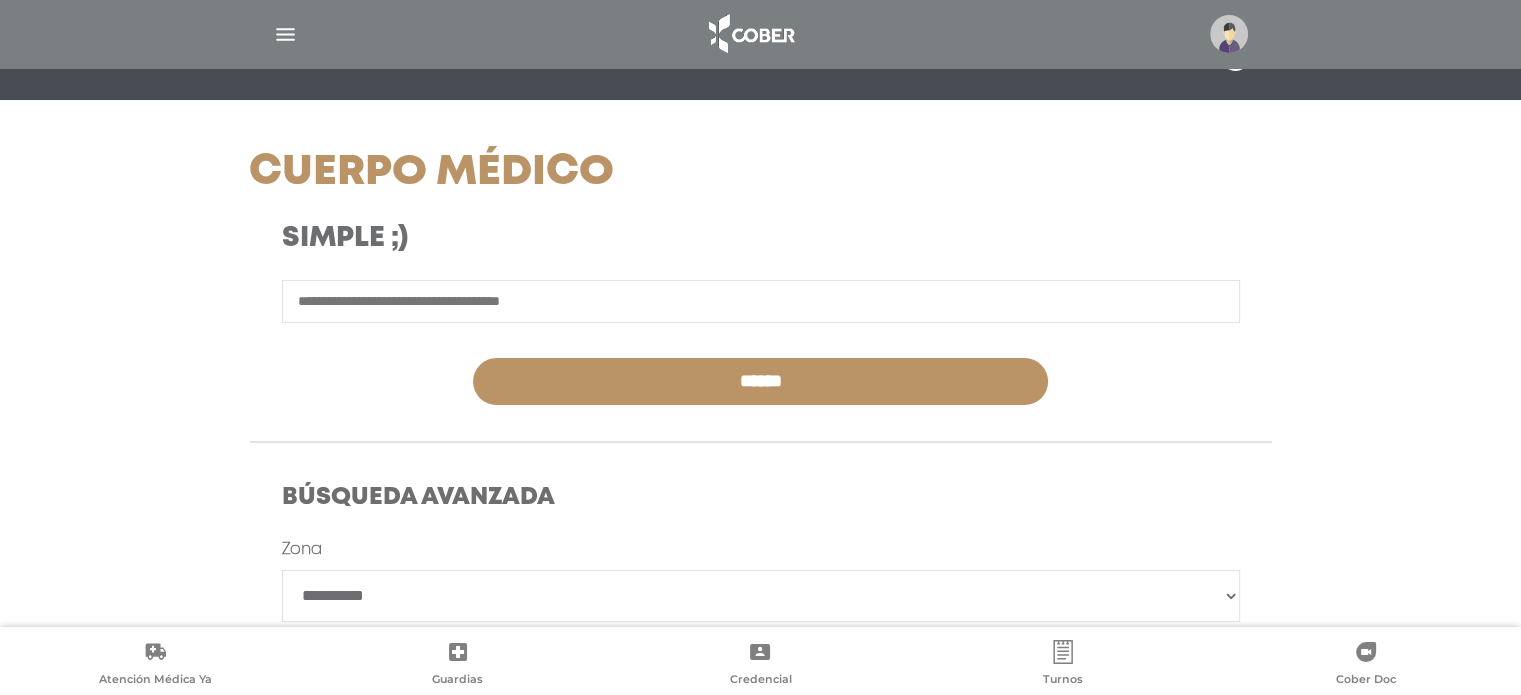 click at bounding box center [761, 301] 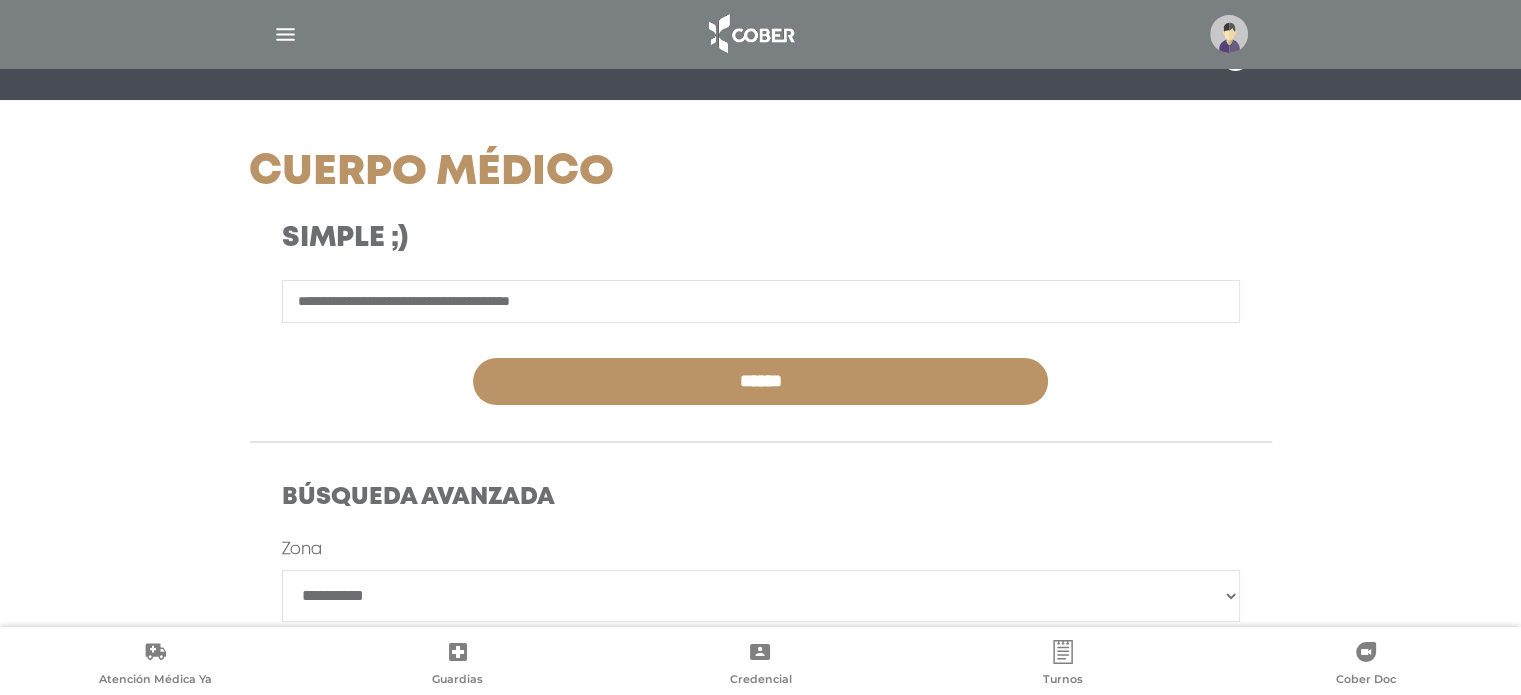 type on "**********" 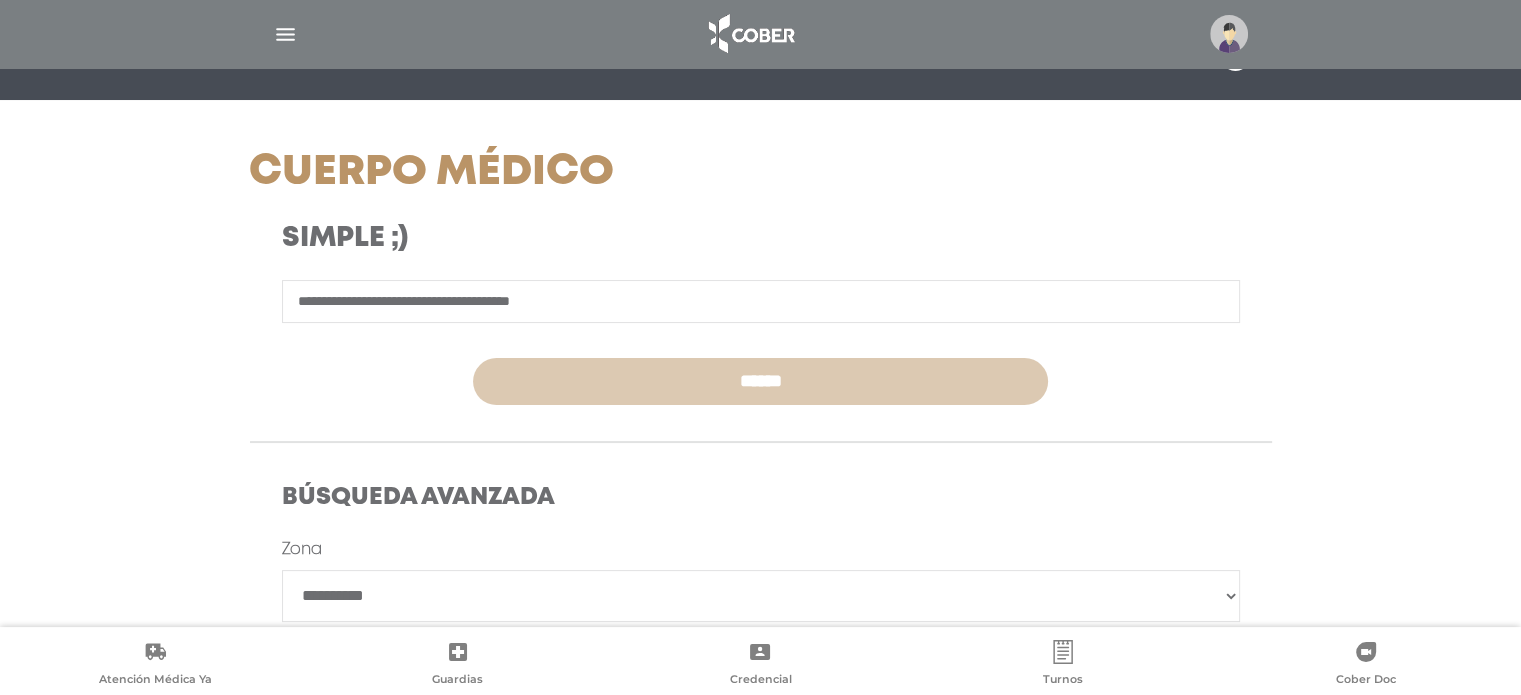 click on "******" at bounding box center [760, 381] 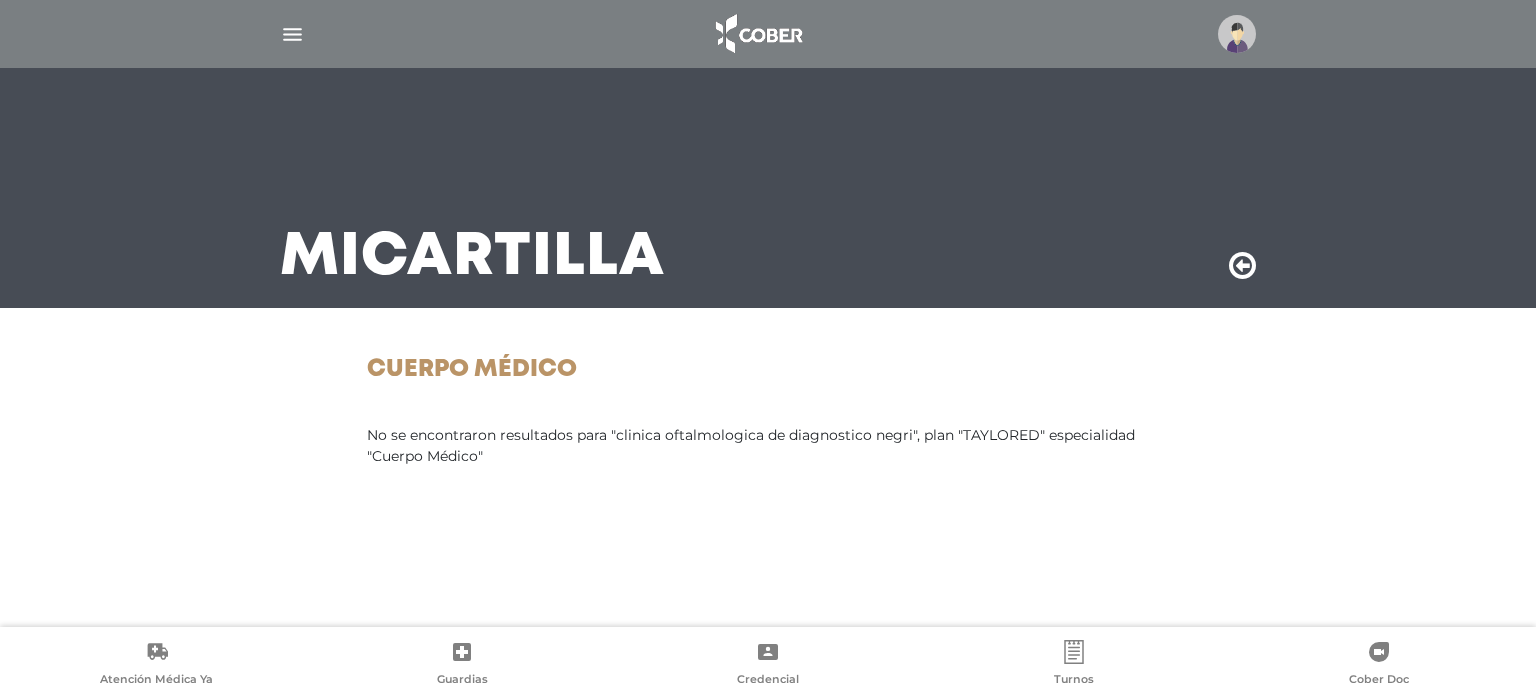 scroll, scrollTop: 0, scrollLeft: 0, axis: both 